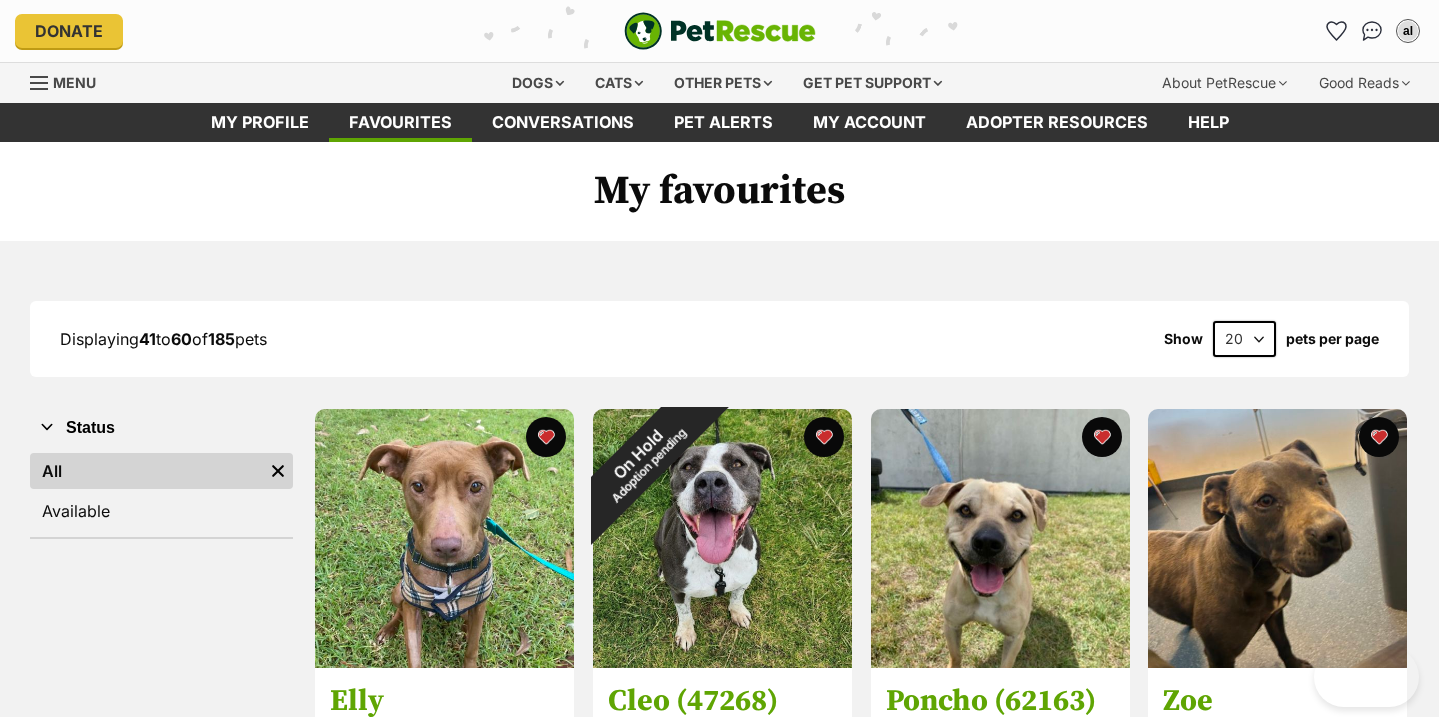 scroll, scrollTop: 0, scrollLeft: 0, axis: both 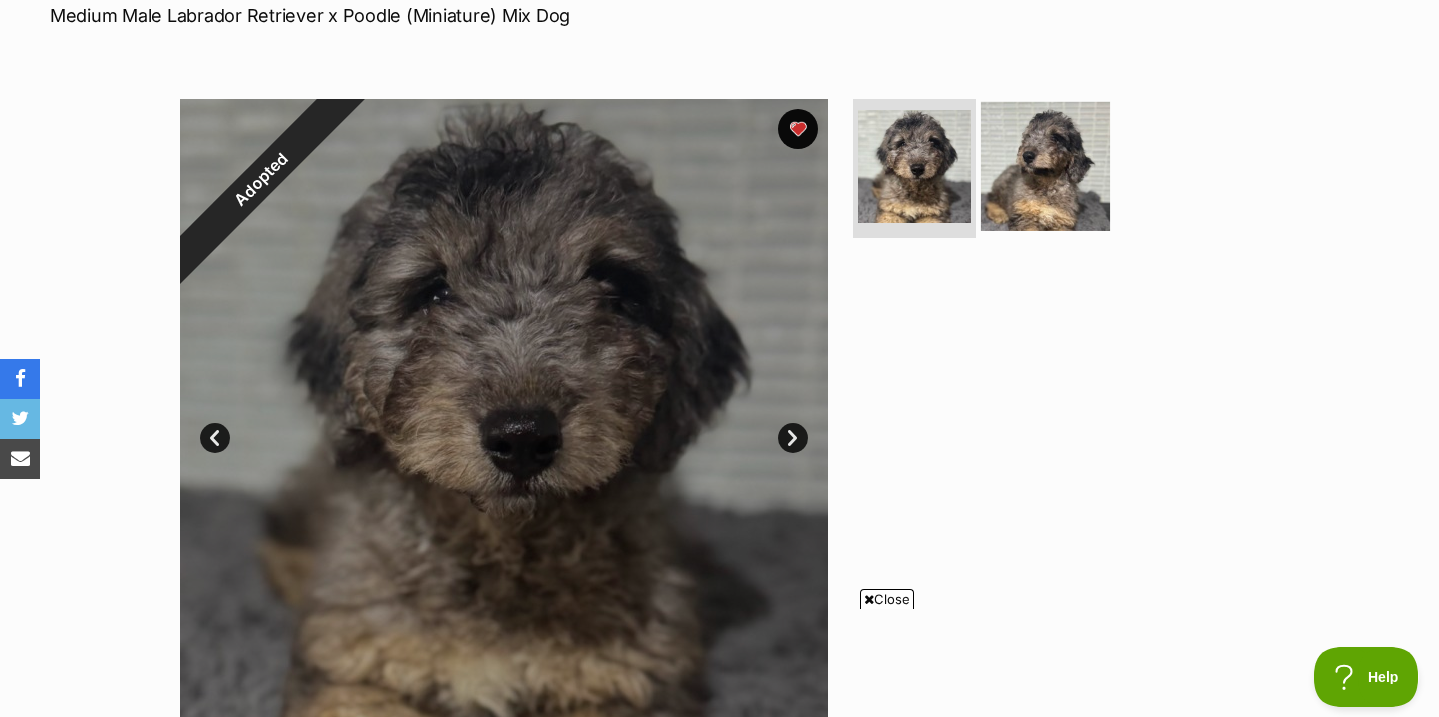 click at bounding box center [1045, 165] 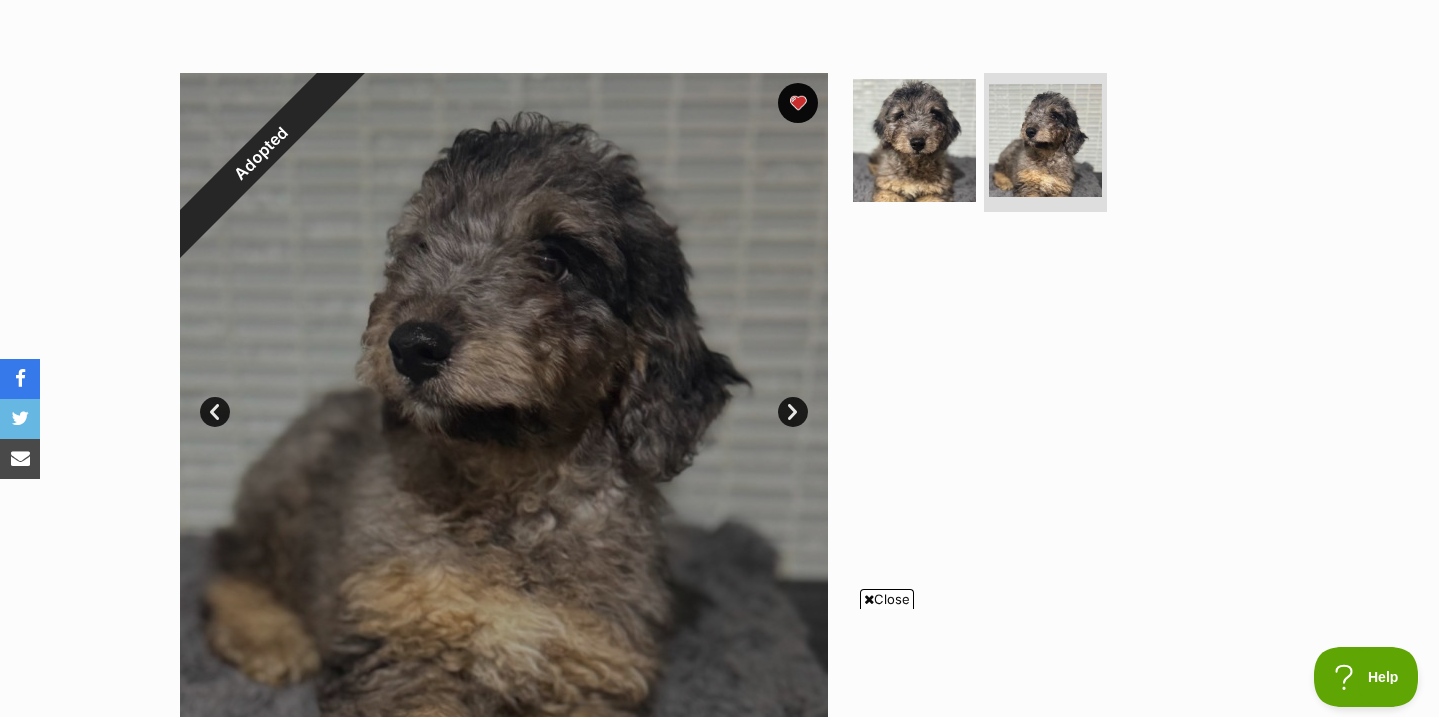 scroll, scrollTop: 351, scrollLeft: 0, axis: vertical 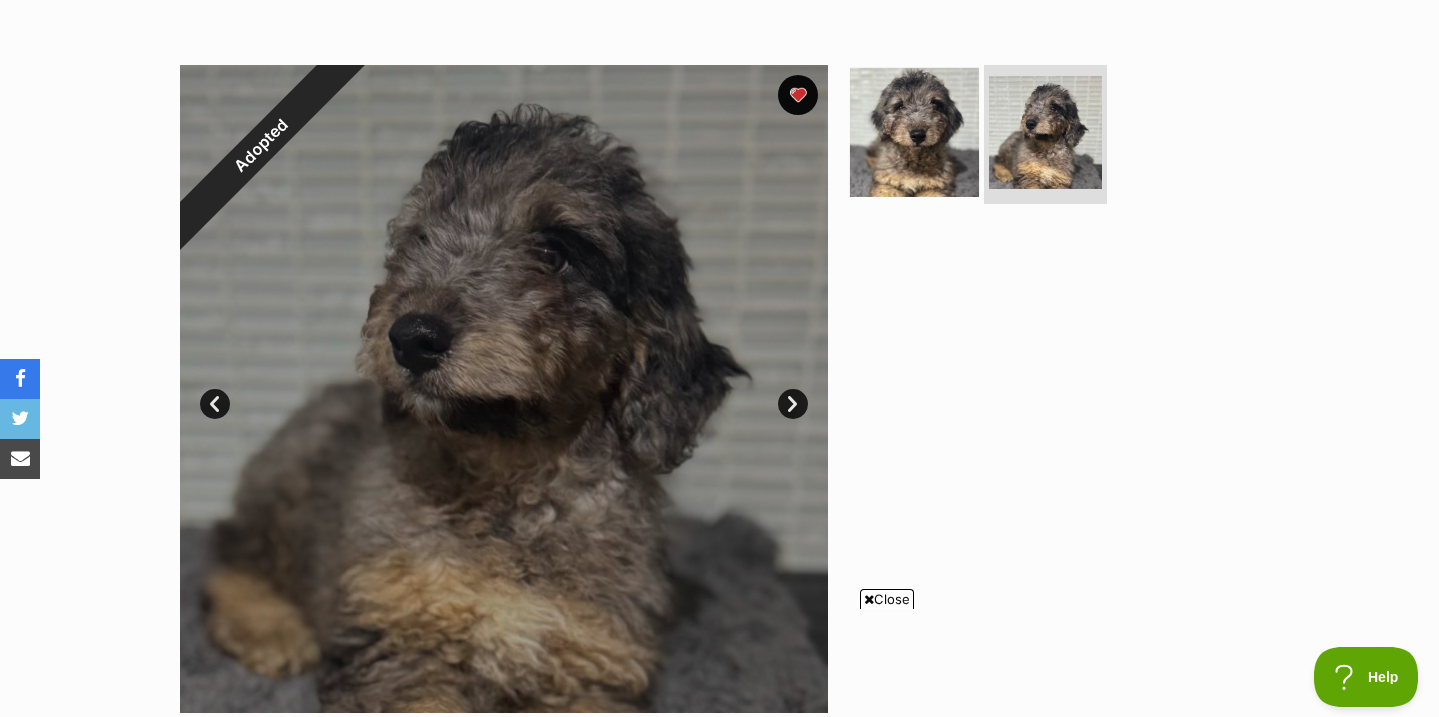 click at bounding box center (914, 131) 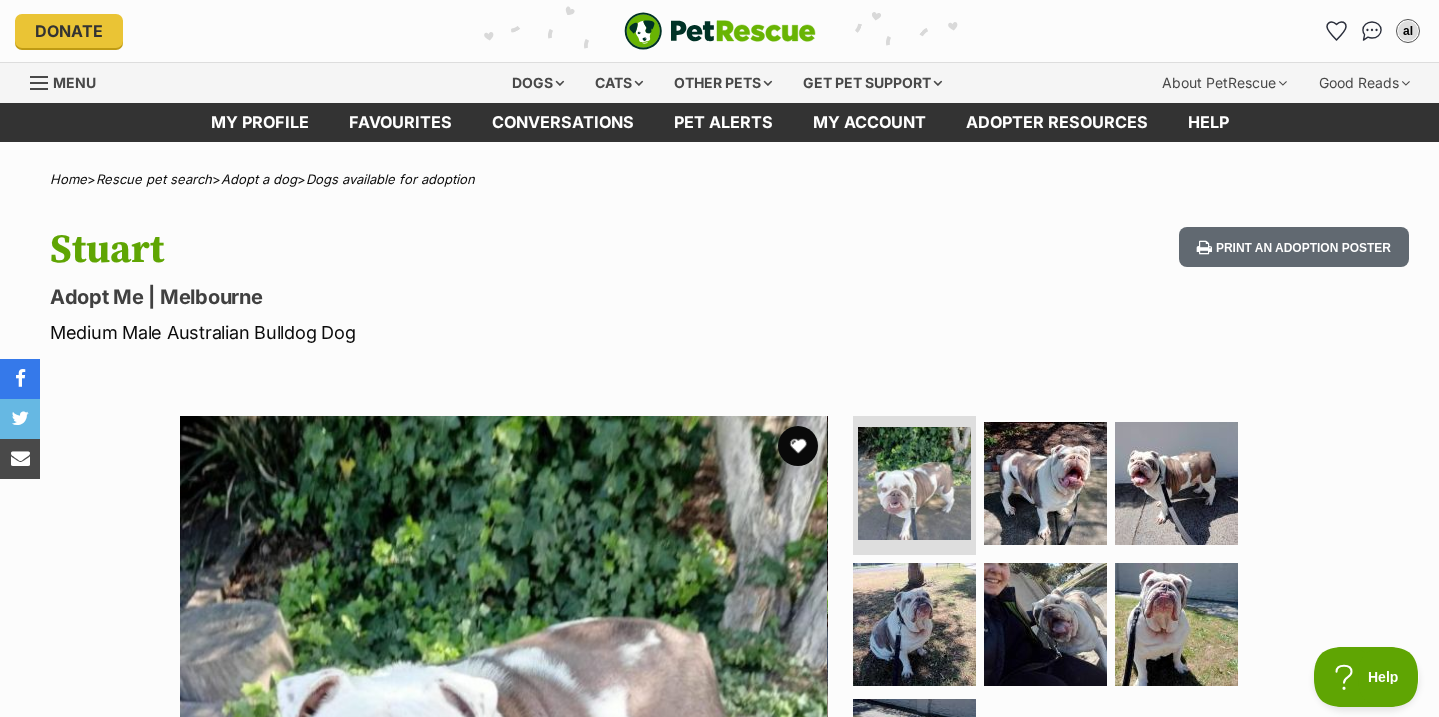 scroll, scrollTop: 0, scrollLeft: 0, axis: both 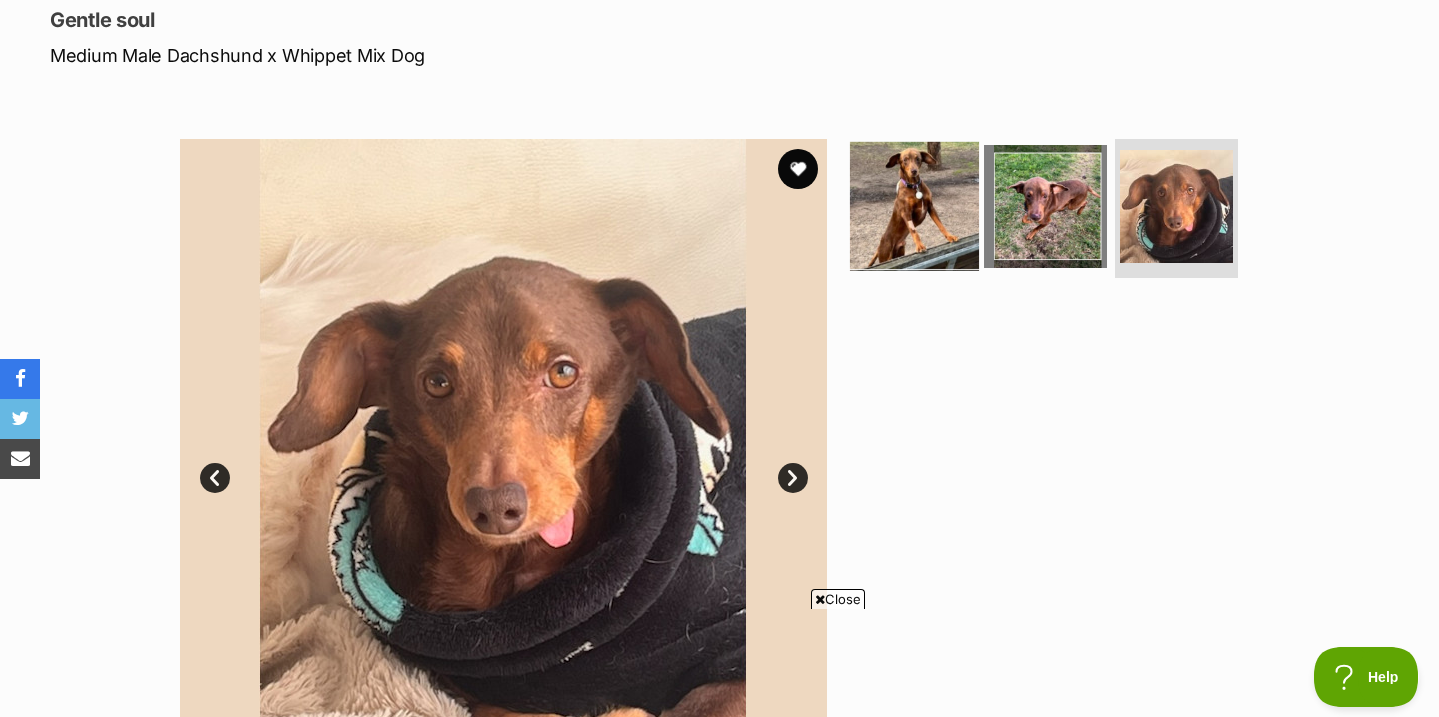 click at bounding box center (914, 205) 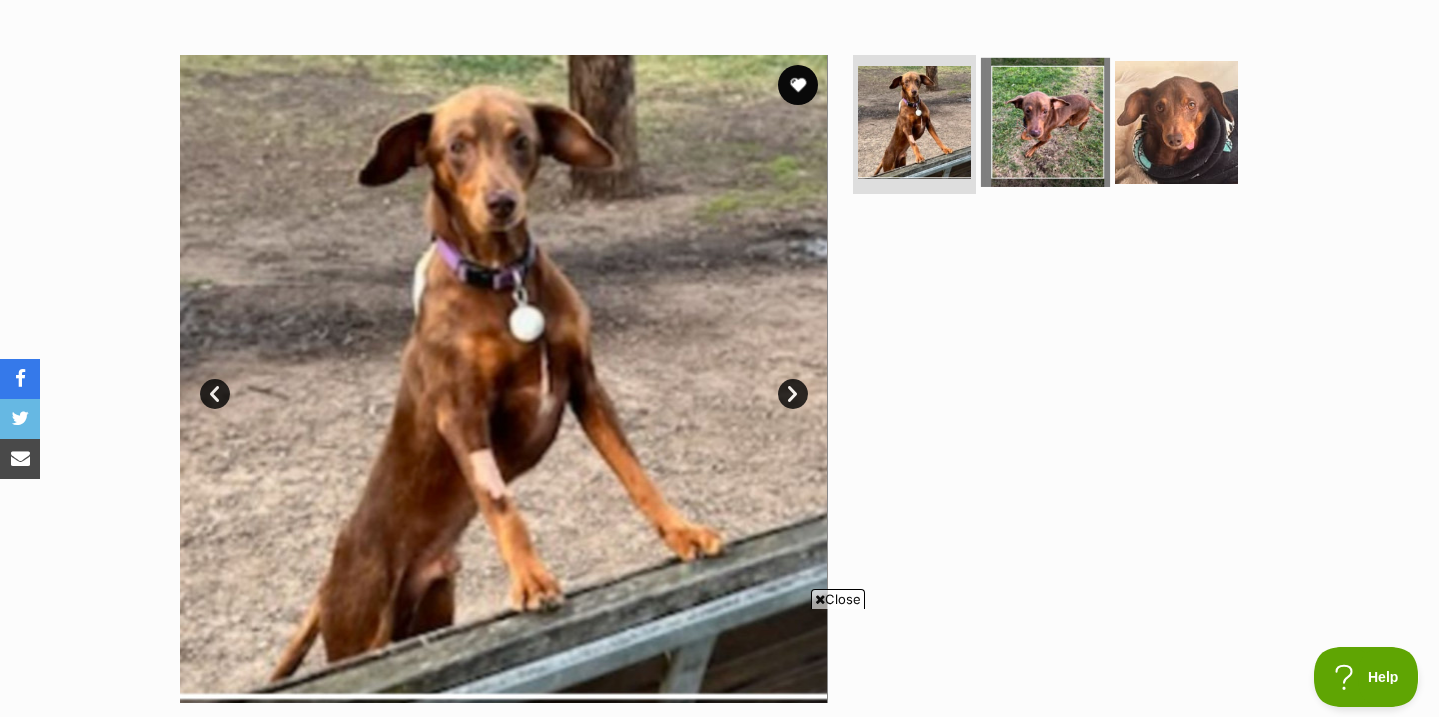 scroll, scrollTop: 365, scrollLeft: 0, axis: vertical 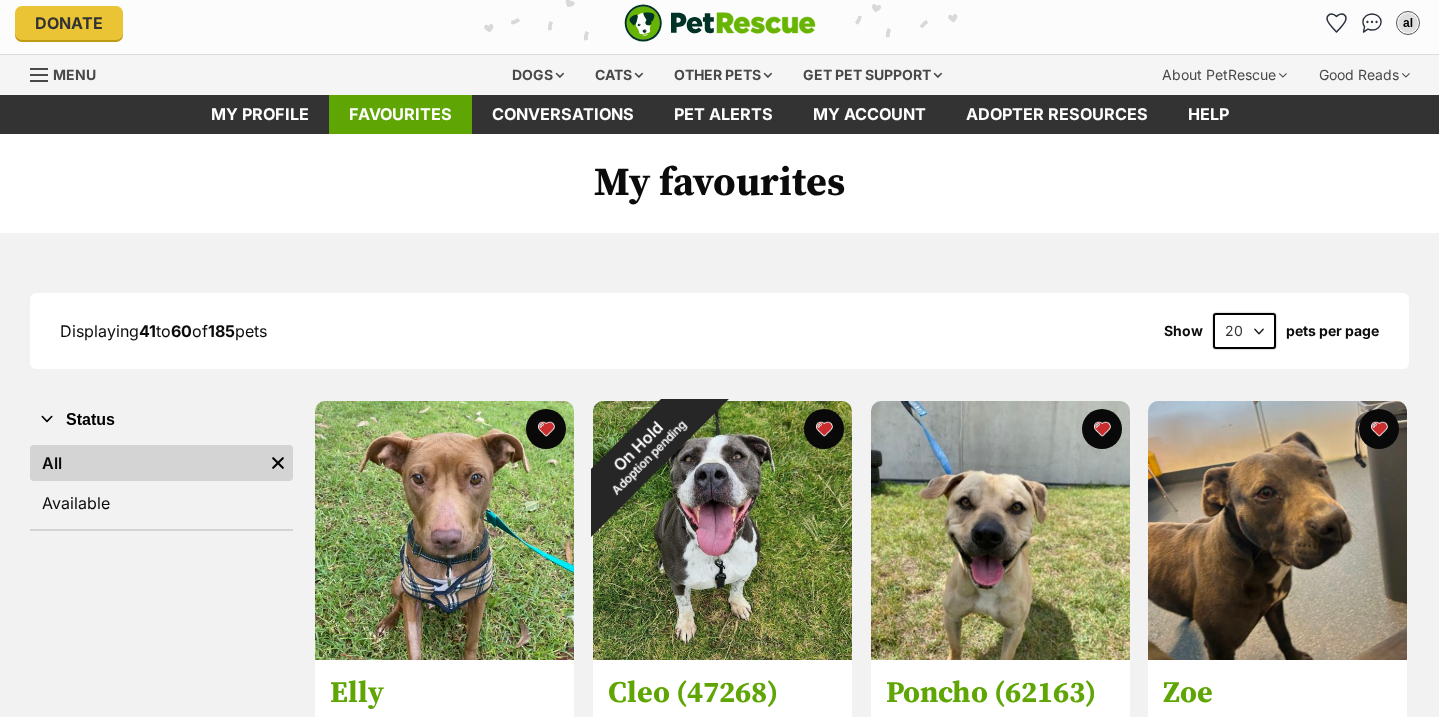 click on "Favourites" at bounding box center (400, 114) 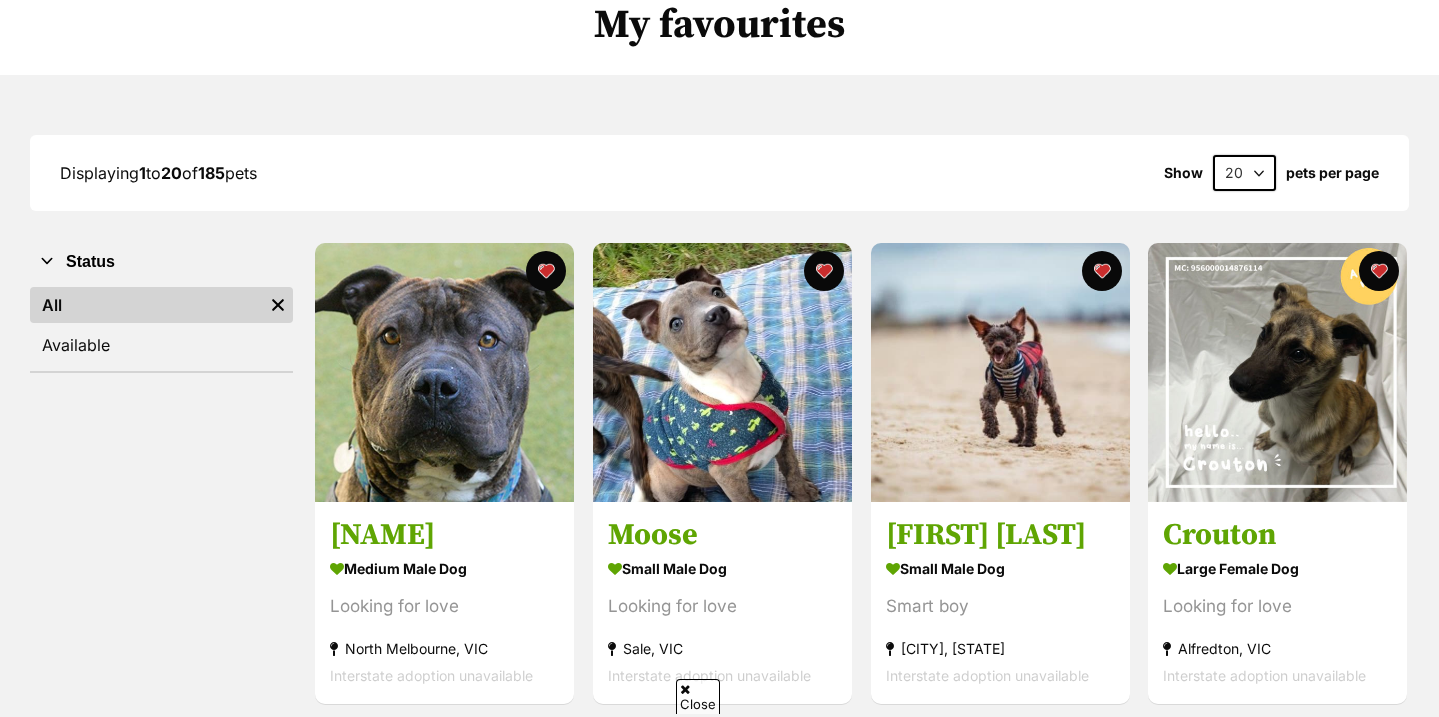 scroll, scrollTop: 166, scrollLeft: 0, axis: vertical 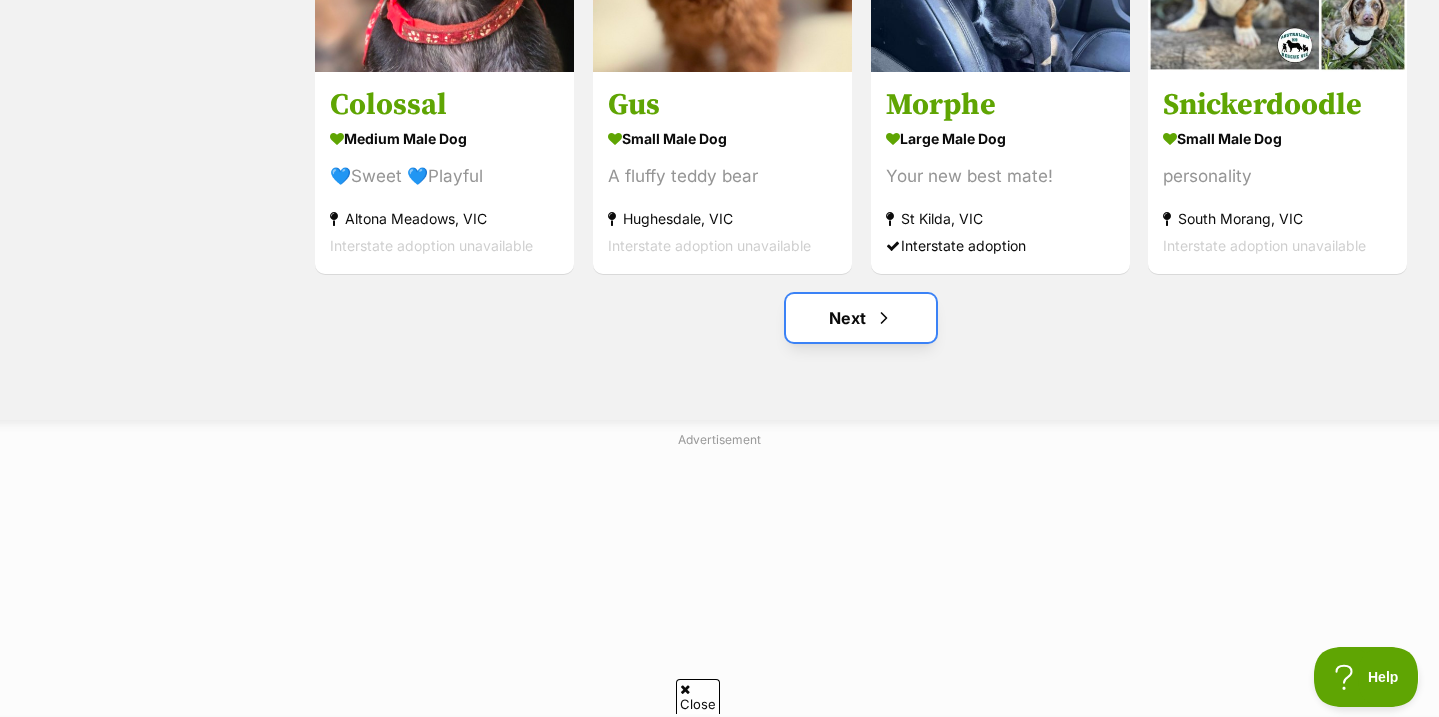 click on "Next" at bounding box center (861, 318) 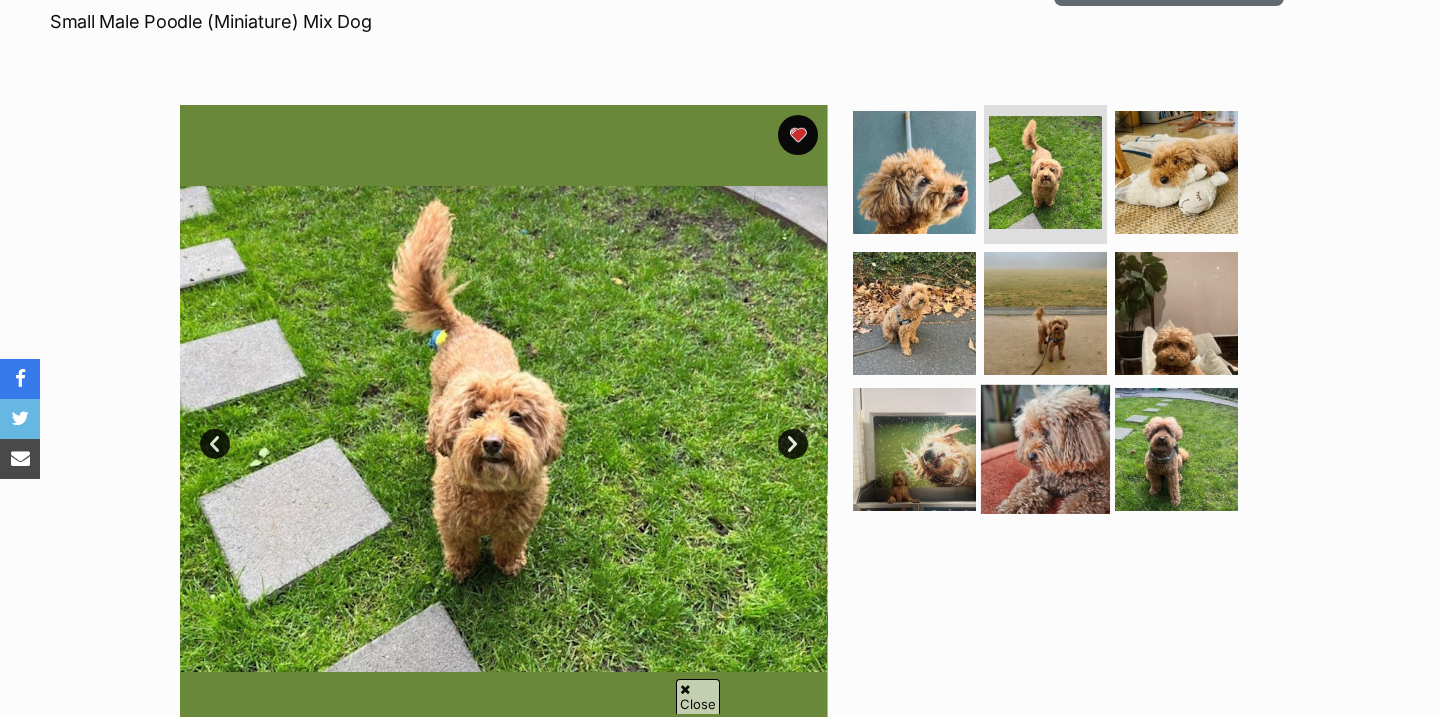 scroll, scrollTop: 311, scrollLeft: 0, axis: vertical 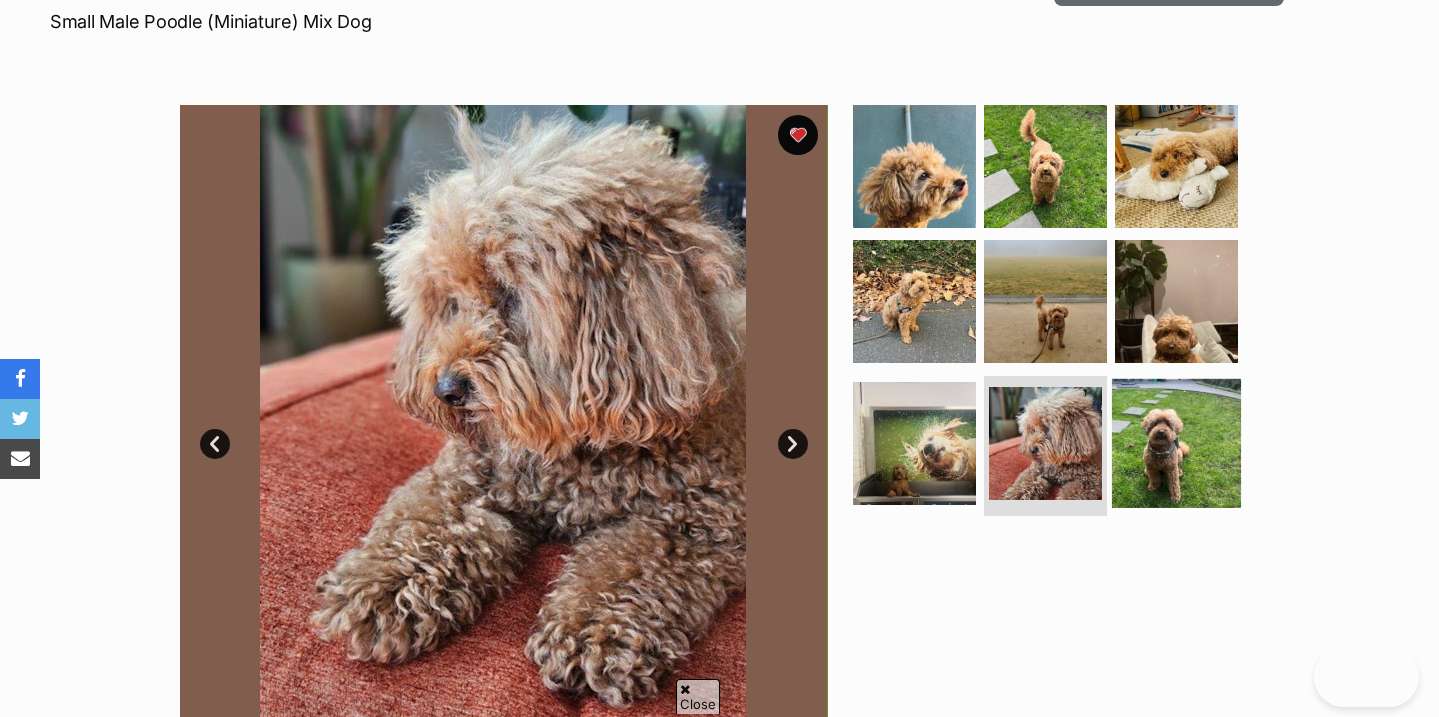 click at bounding box center [1176, 443] 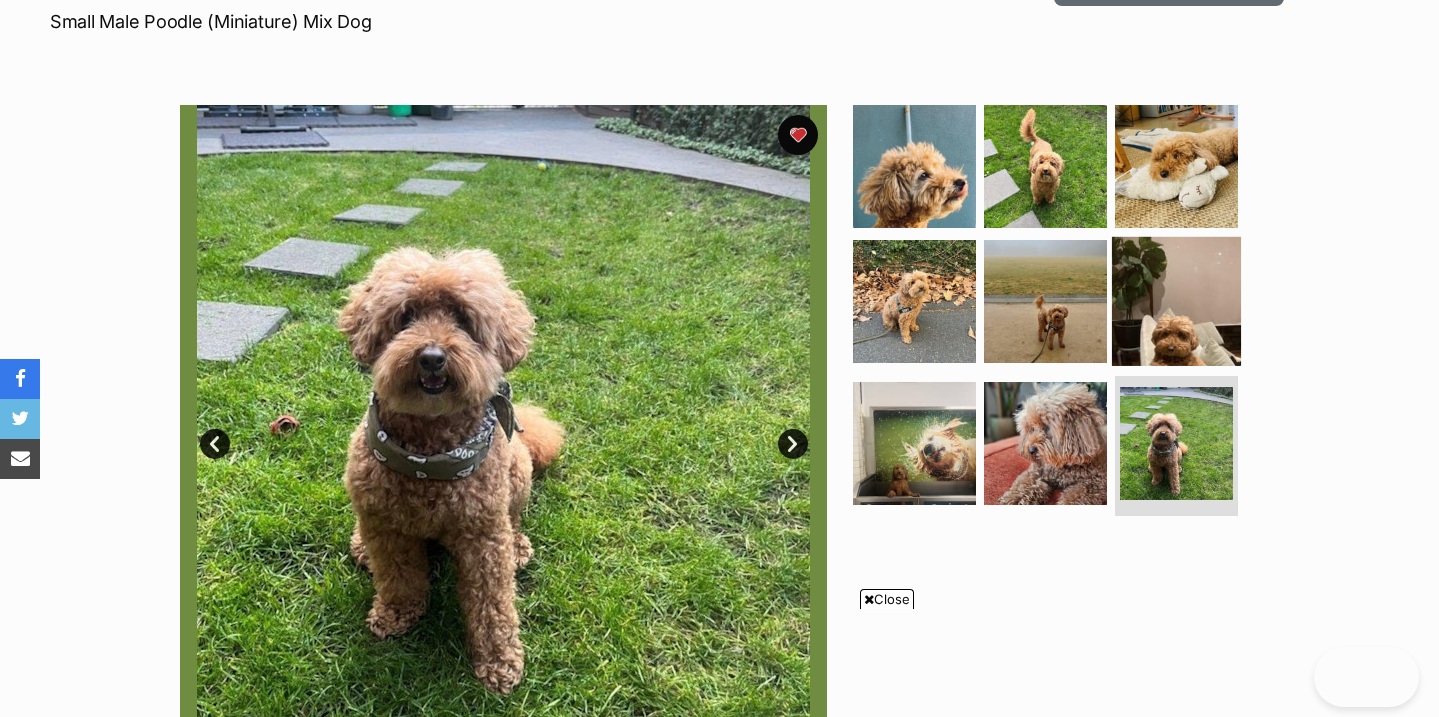 click at bounding box center [1176, 301] 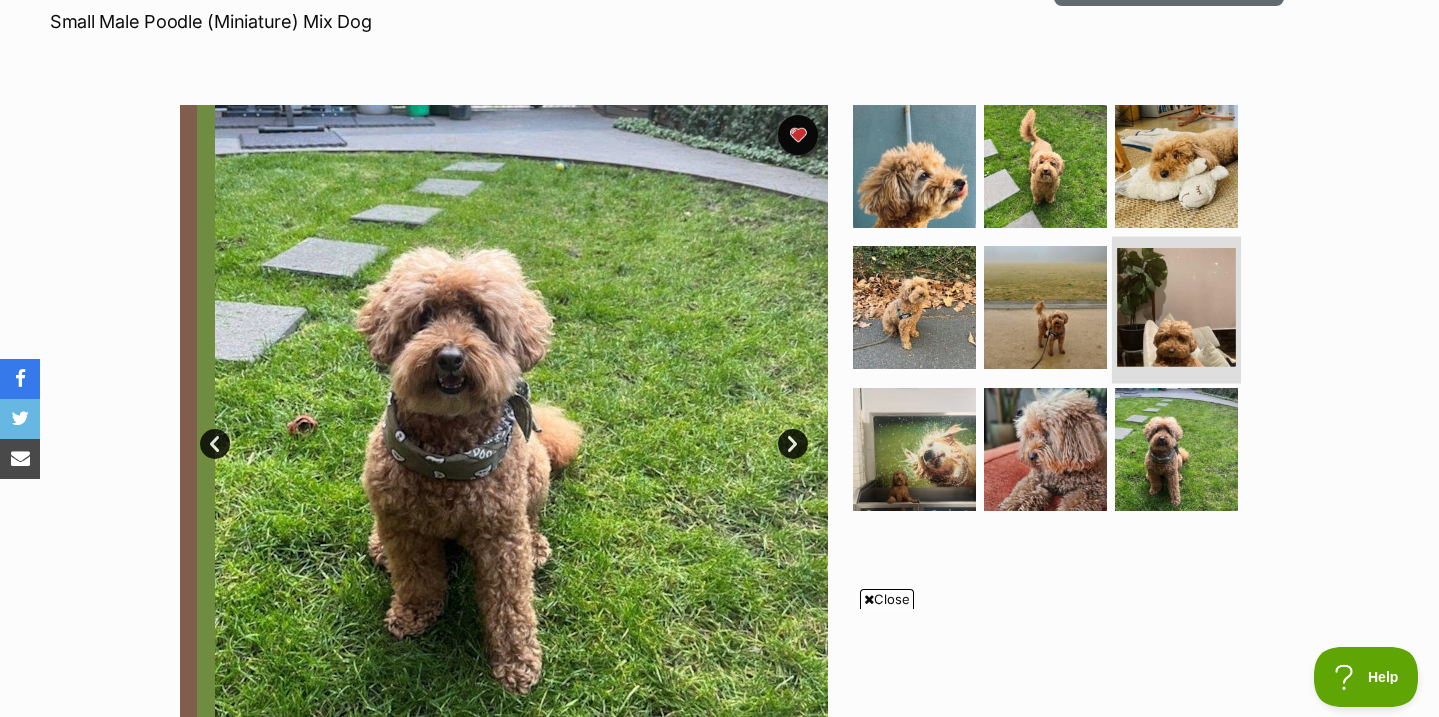 scroll, scrollTop: 0, scrollLeft: 0, axis: both 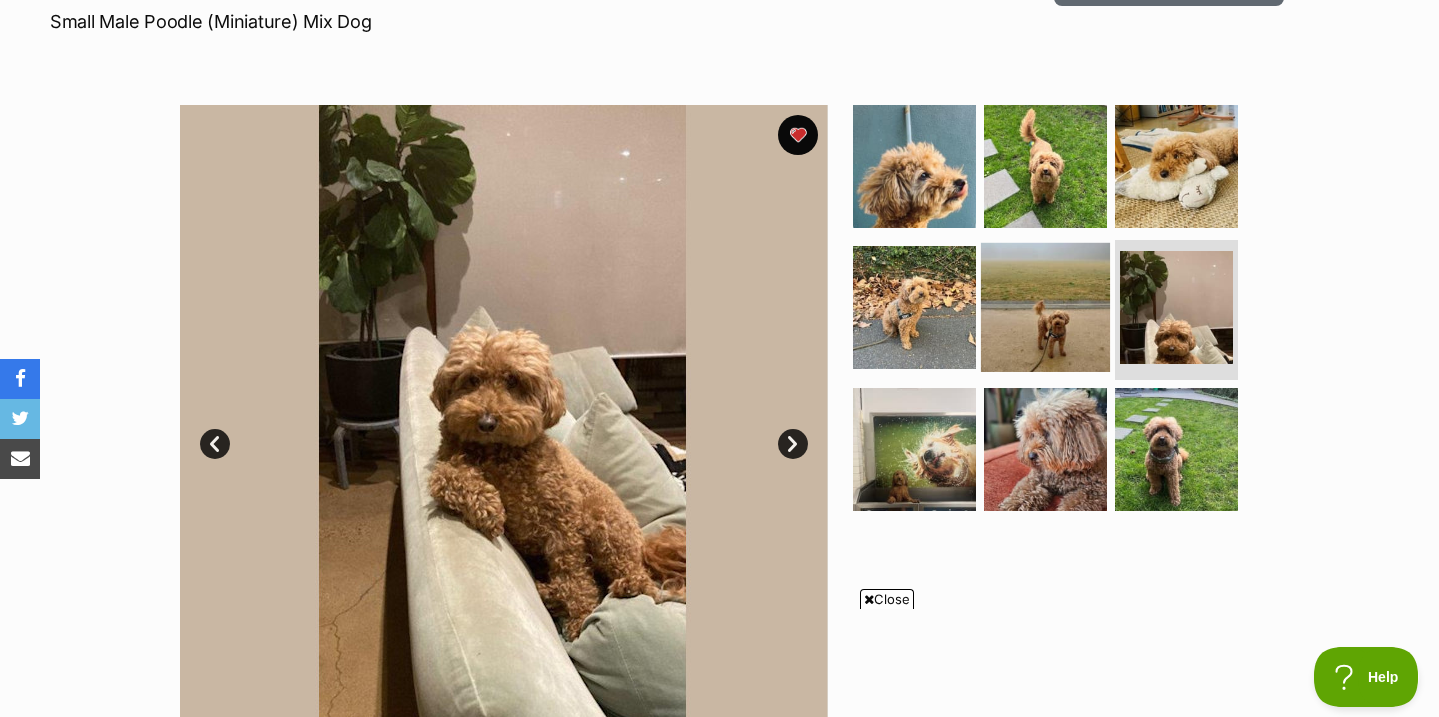 click at bounding box center (1045, 307) 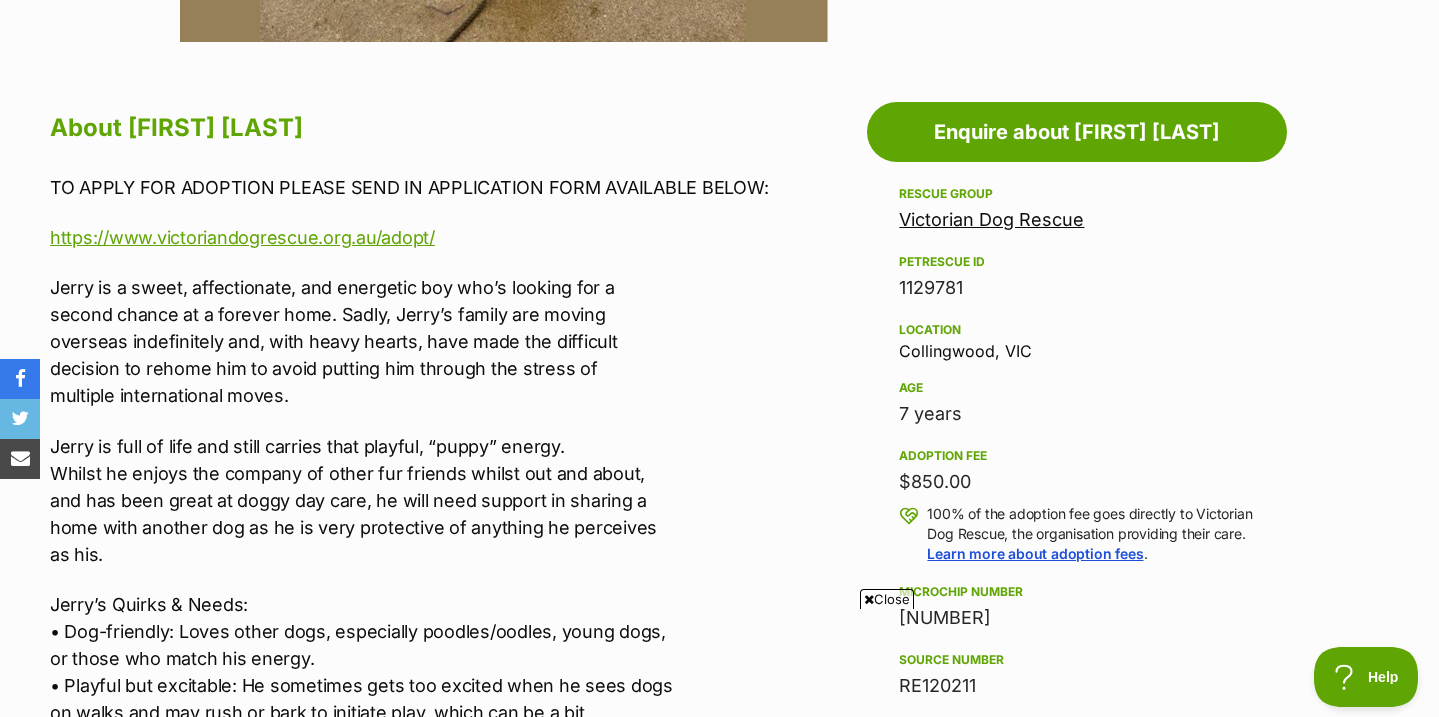 scroll, scrollTop: 1025, scrollLeft: 0, axis: vertical 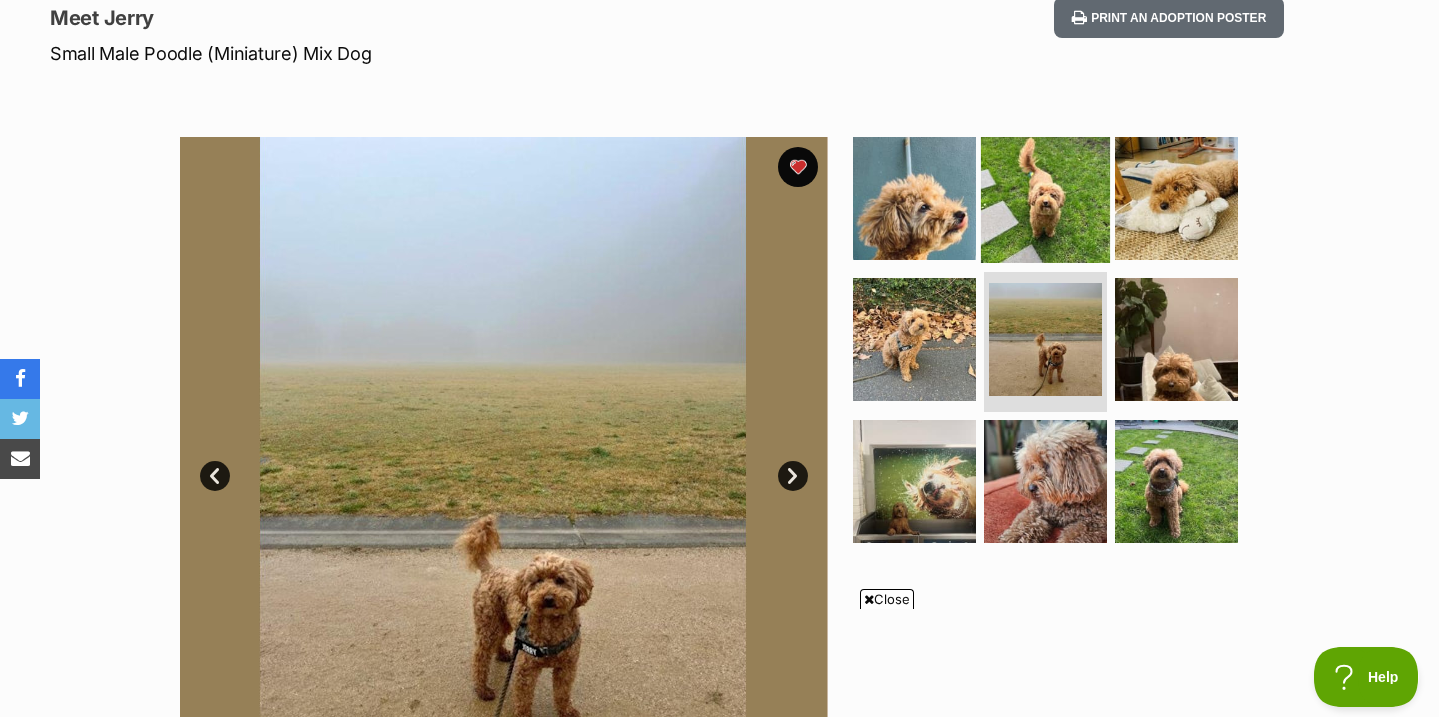 click at bounding box center (1045, 197) 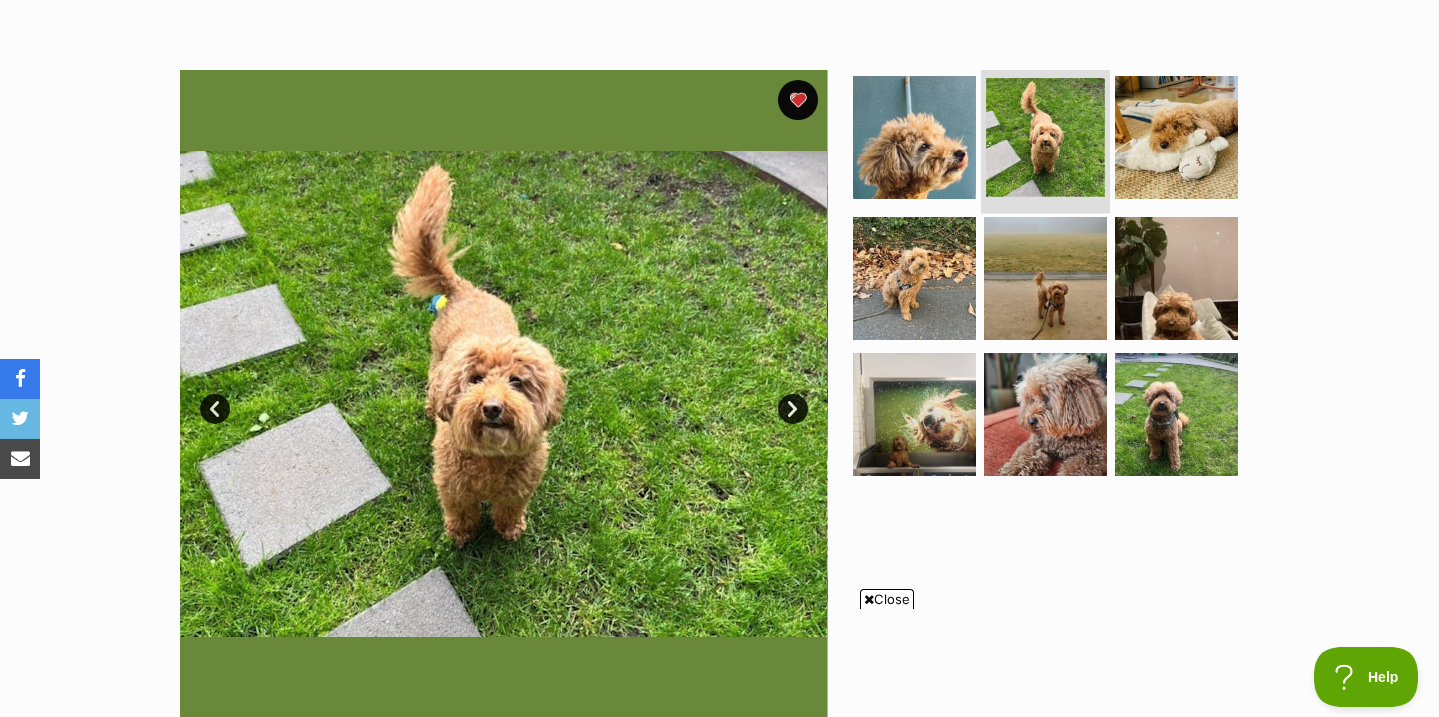 scroll, scrollTop: 350, scrollLeft: 0, axis: vertical 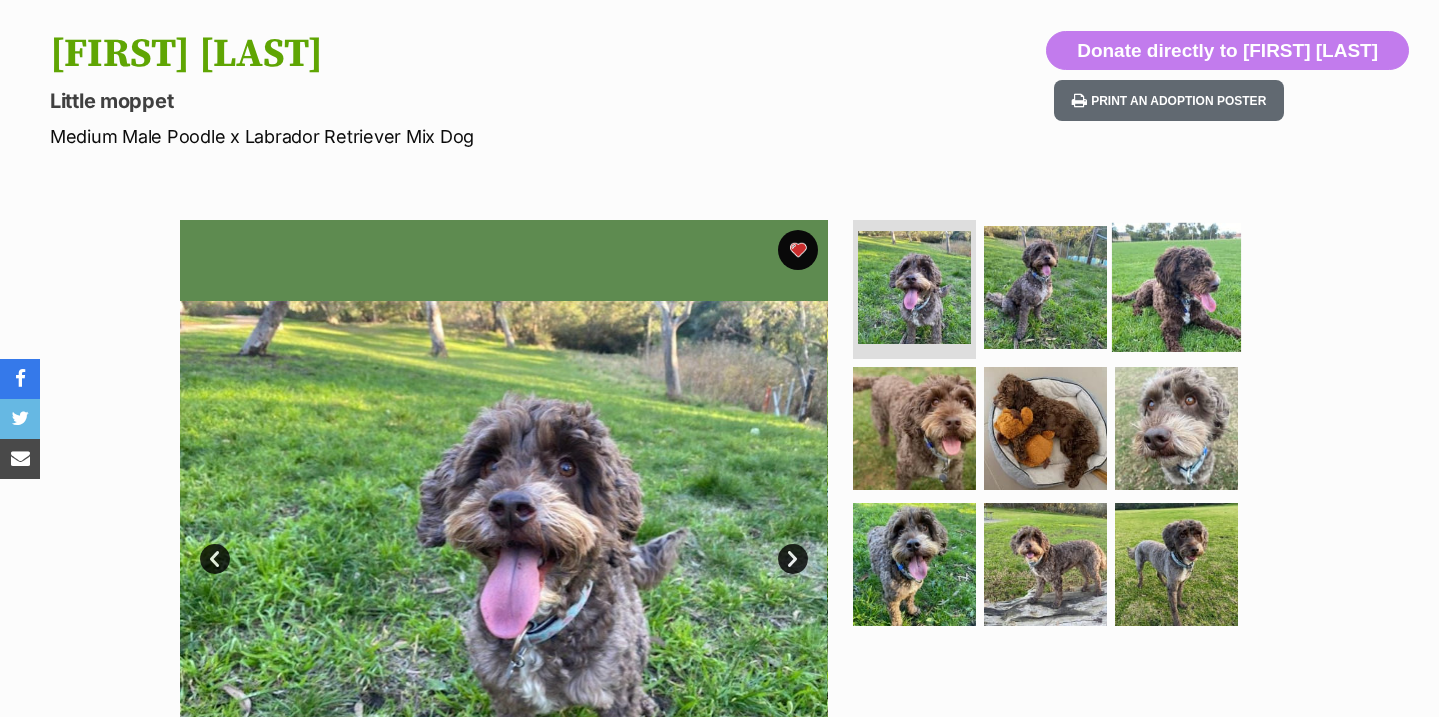 click at bounding box center [1176, 286] 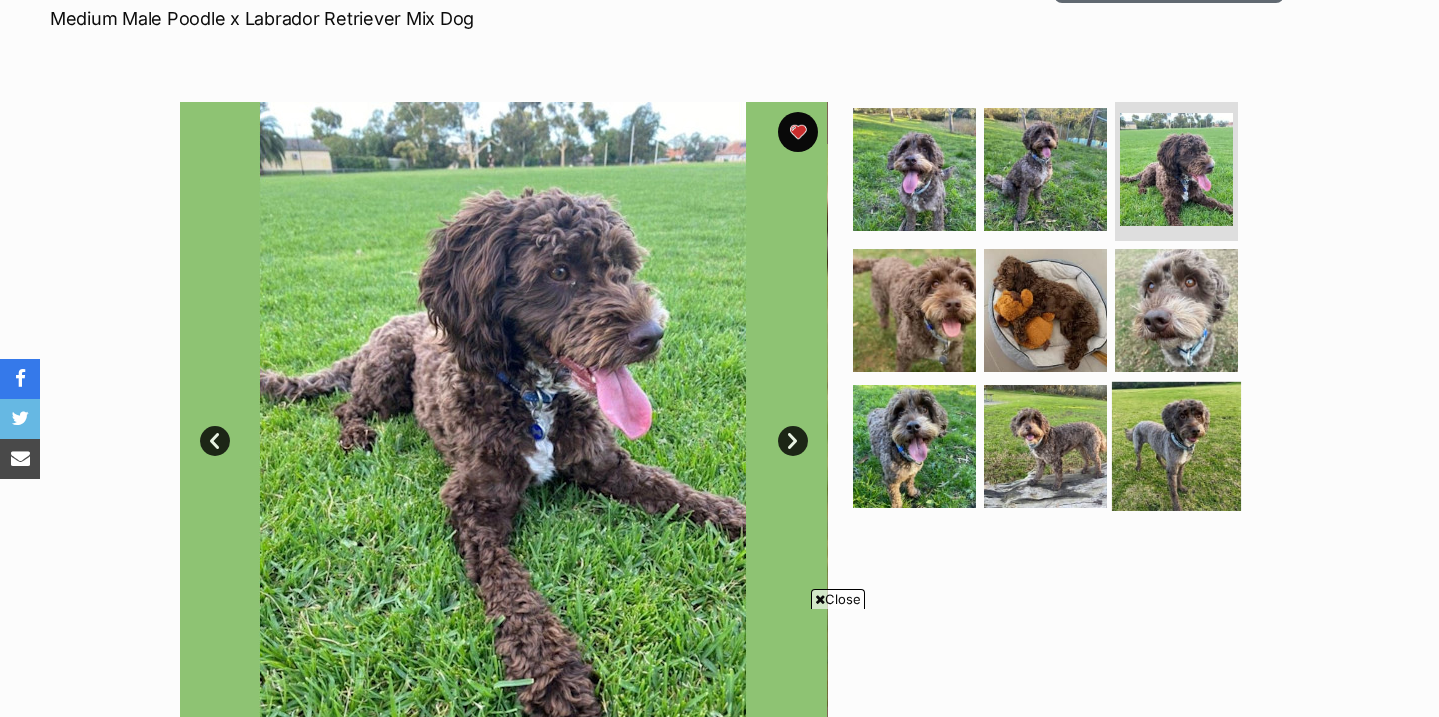 scroll, scrollTop: 349, scrollLeft: 0, axis: vertical 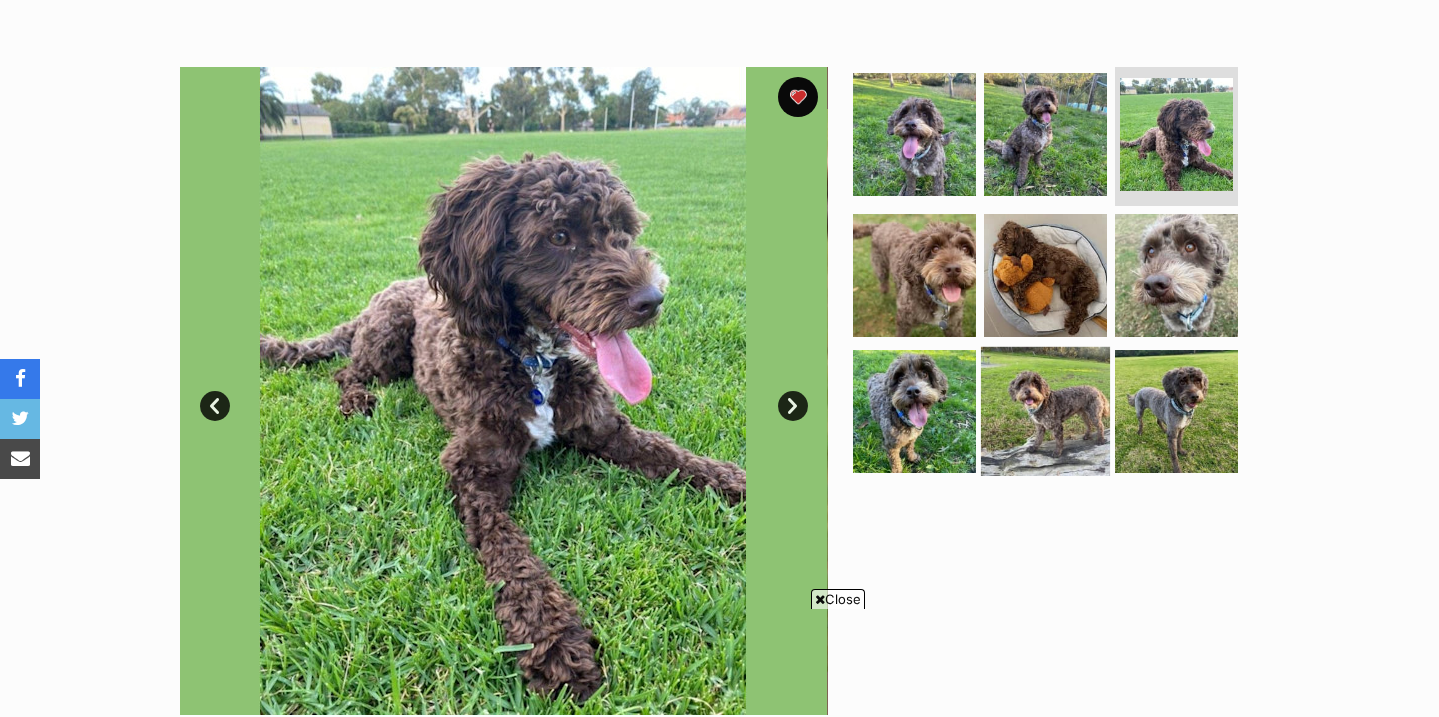 click at bounding box center (1176, 411) 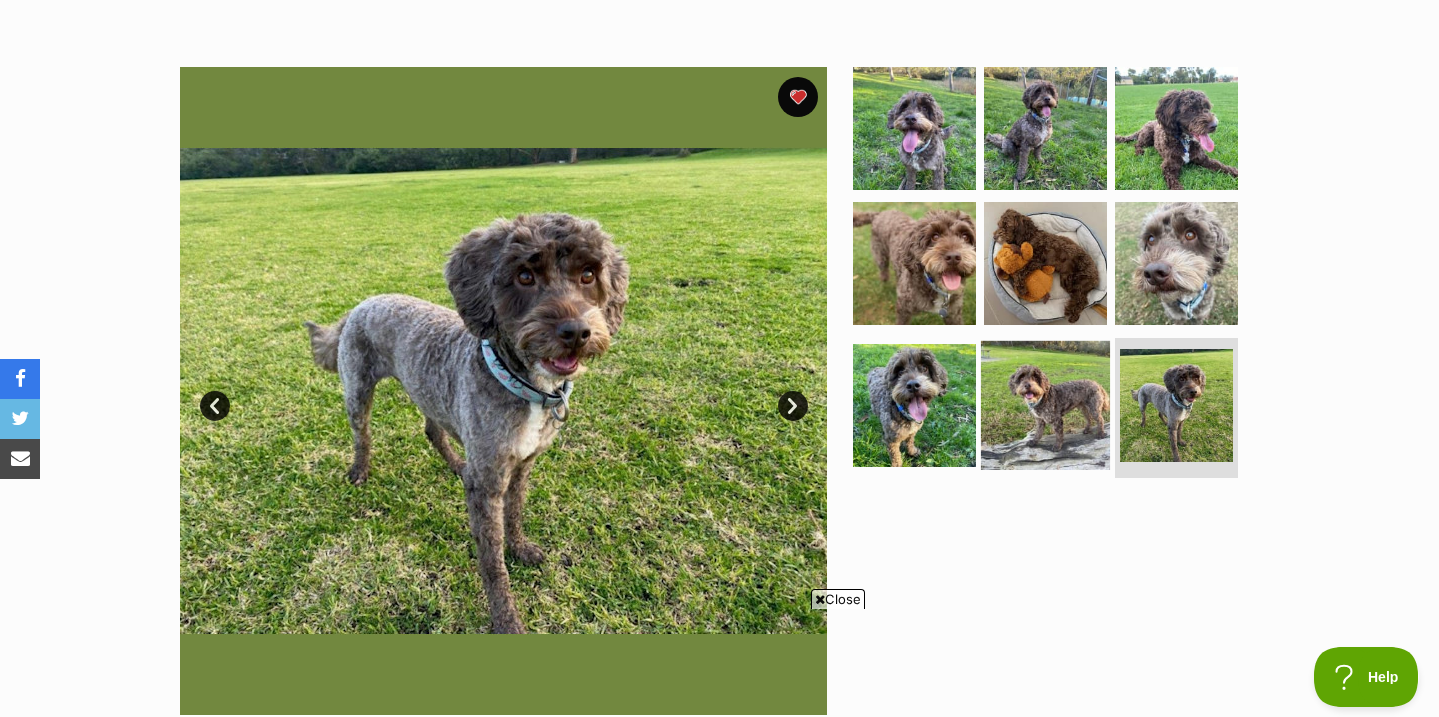 click at bounding box center (1045, 405) 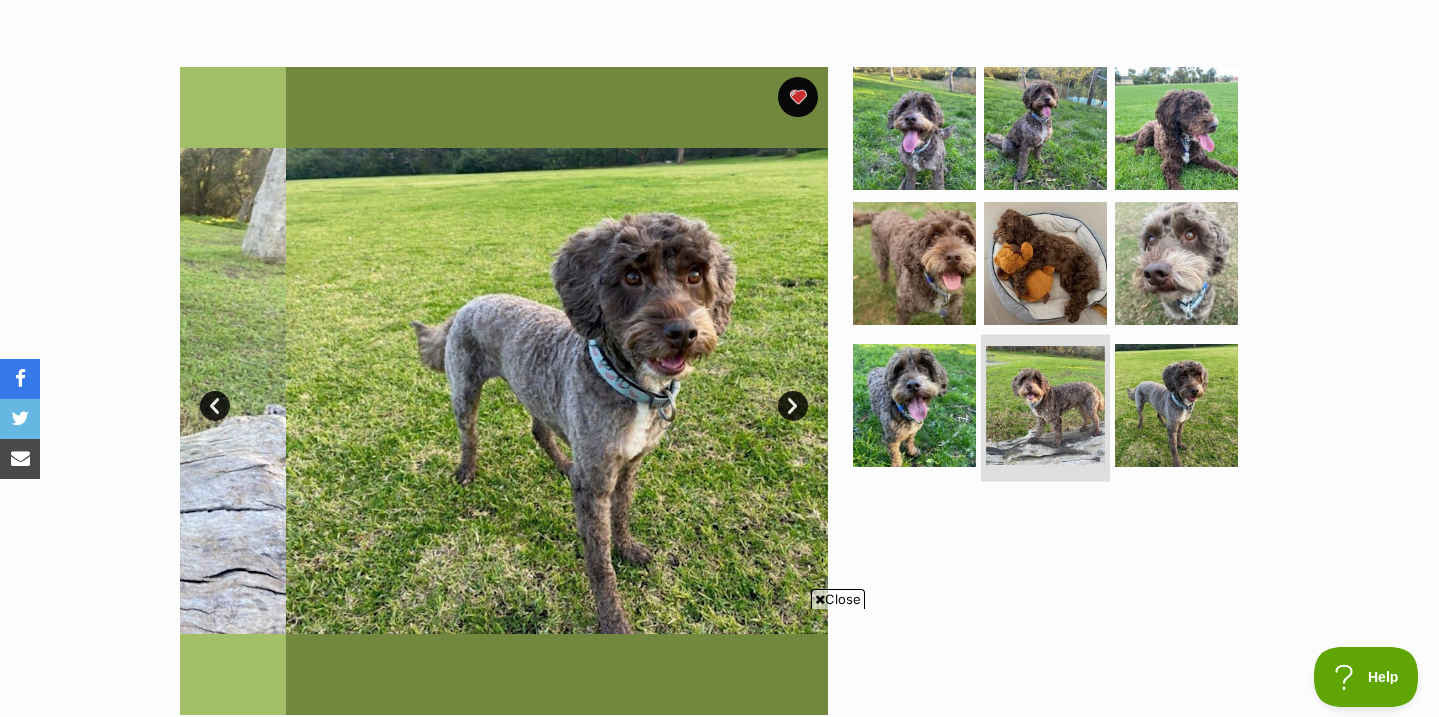 scroll, scrollTop: 0, scrollLeft: 0, axis: both 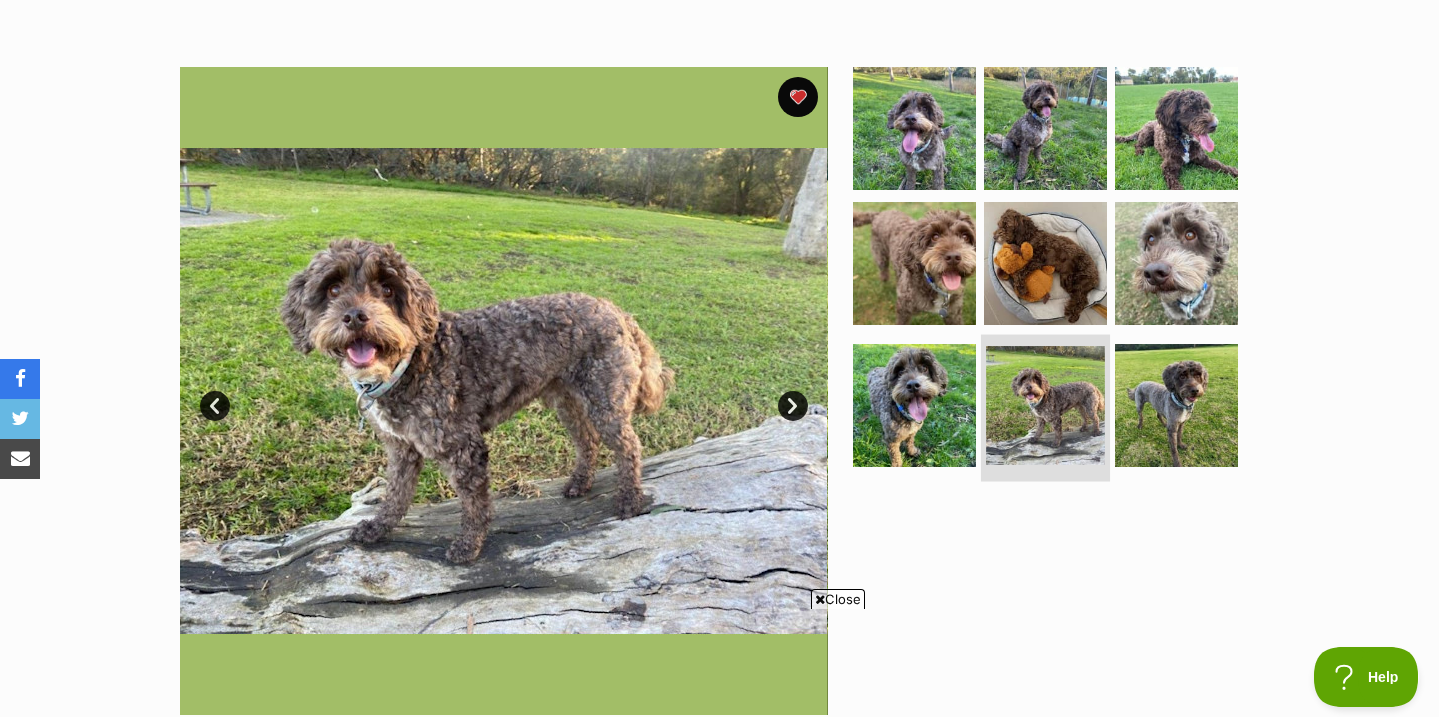 click at bounding box center (1045, 408) 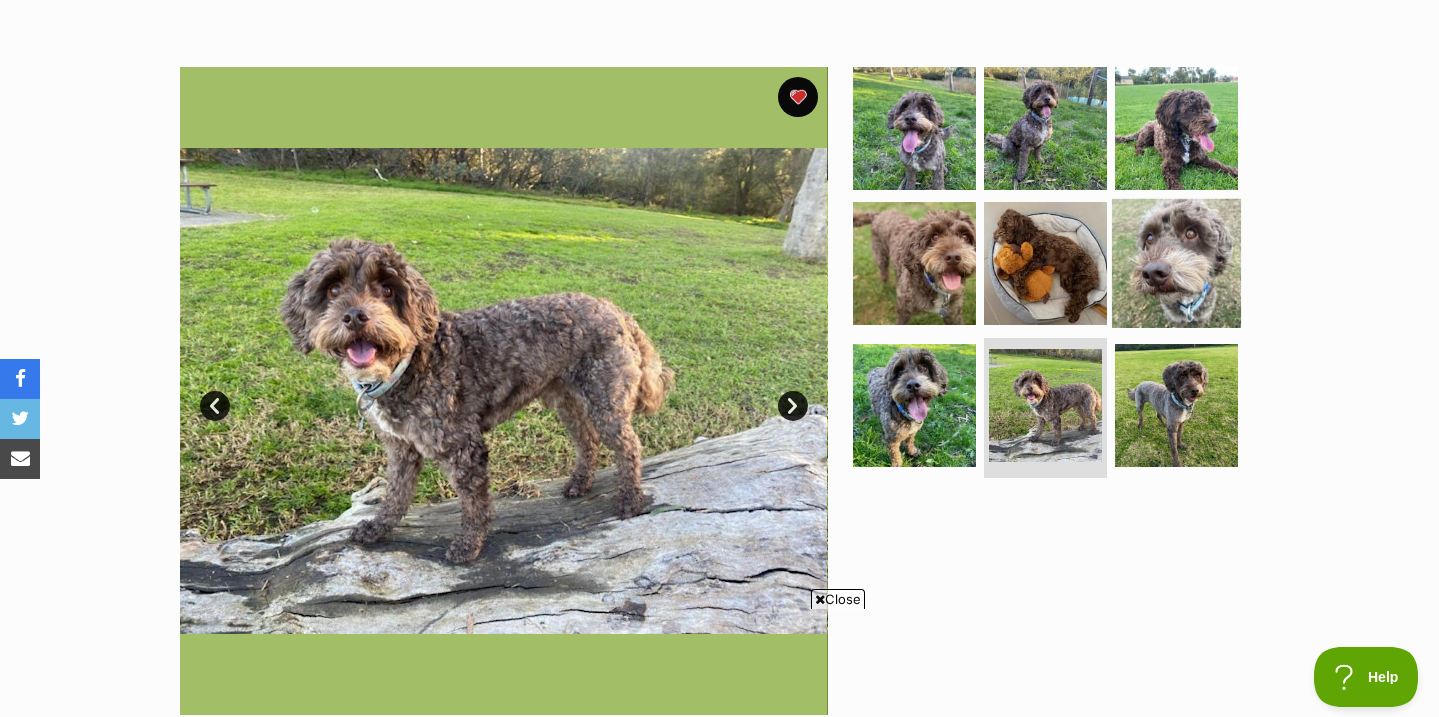 click at bounding box center (1176, 263) 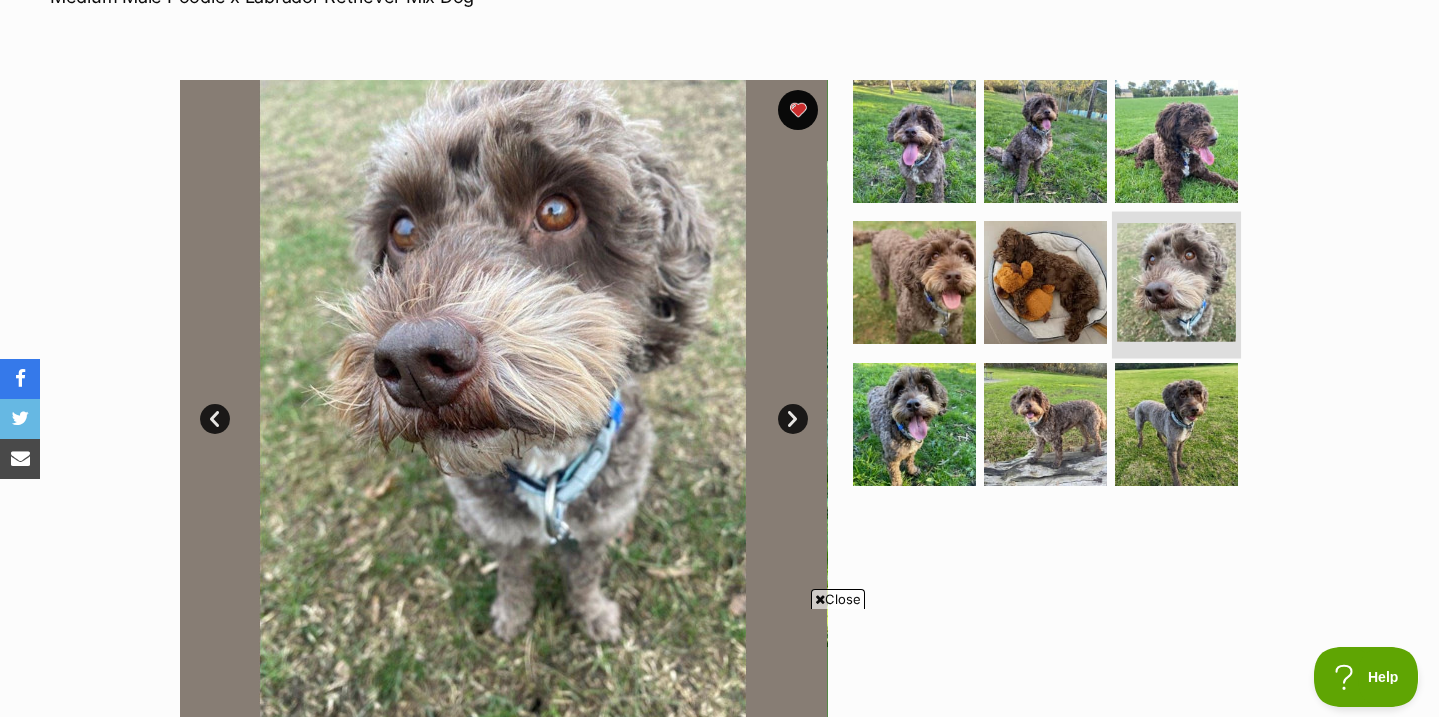 scroll, scrollTop: 332, scrollLeft: 0, axis: vertical 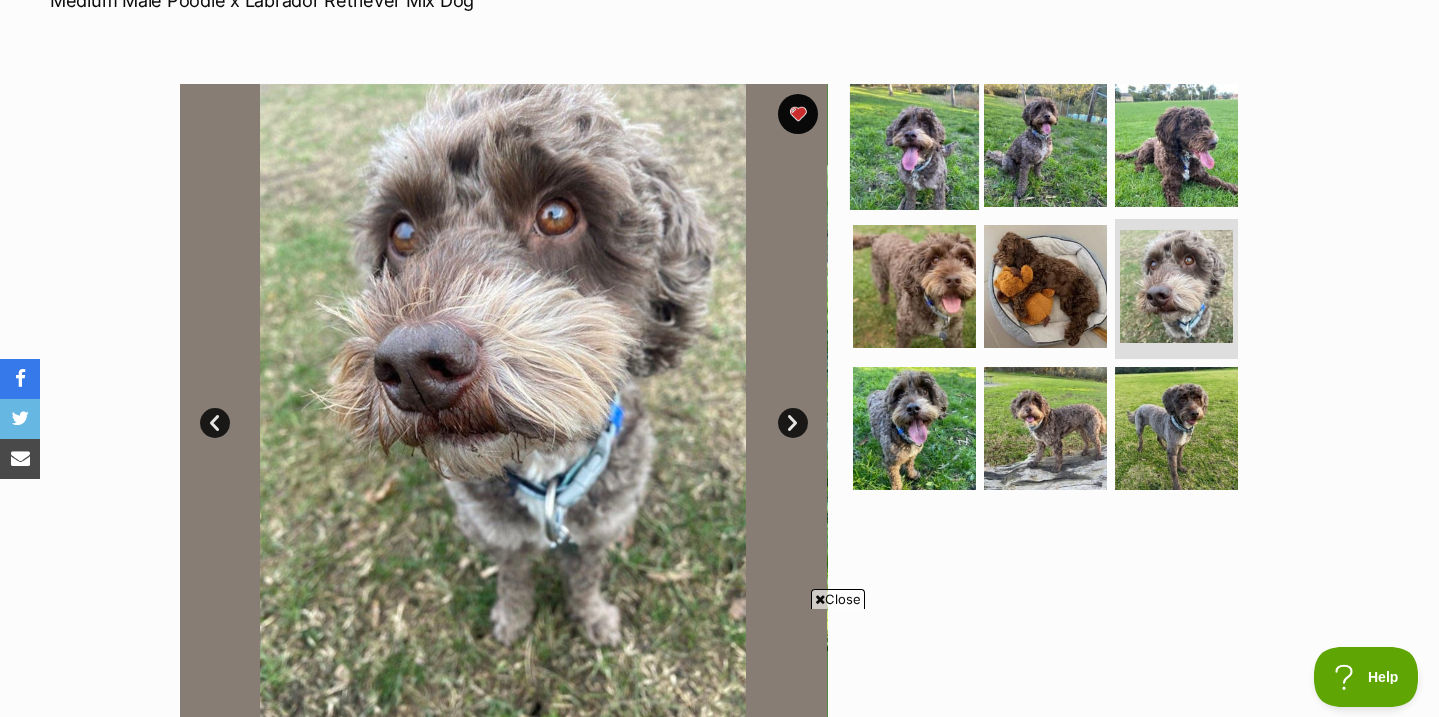 click at bounding box center [914, 144] 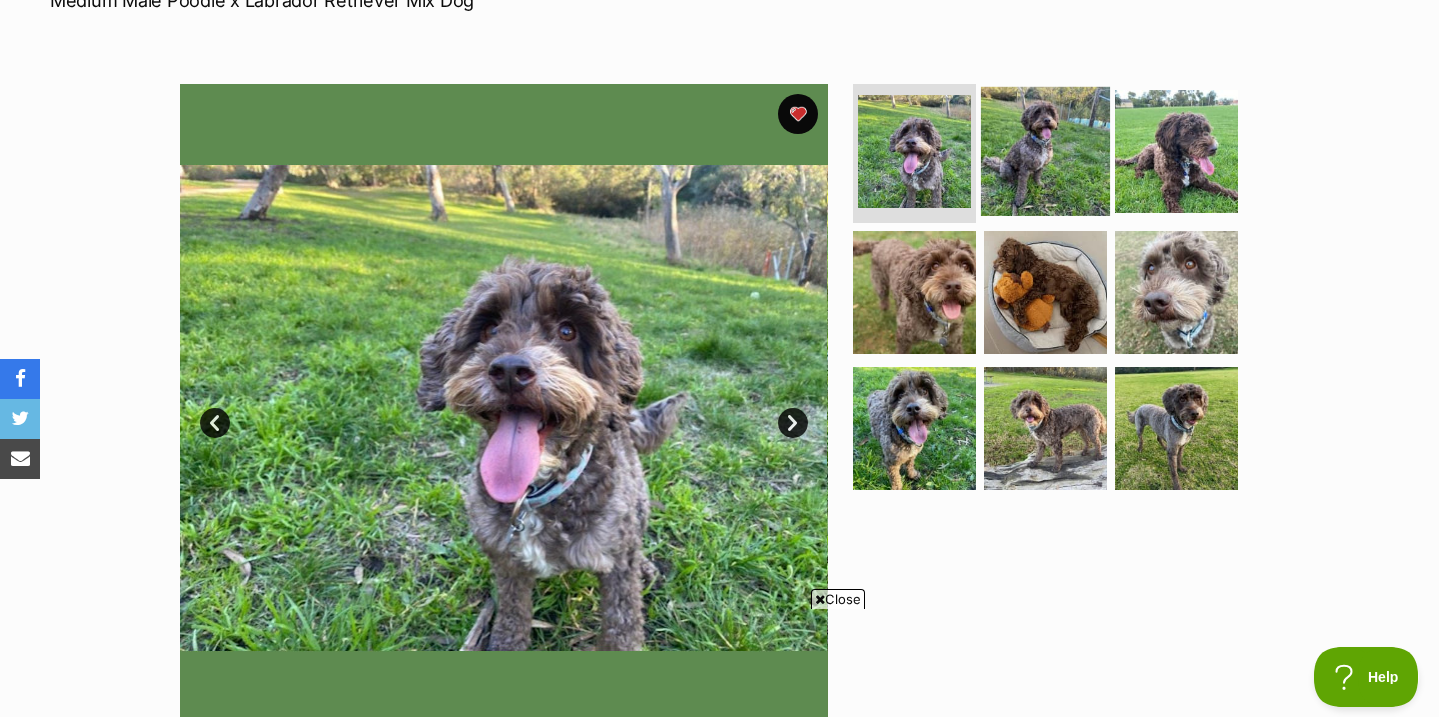 click at bounding box center (1045, 150) 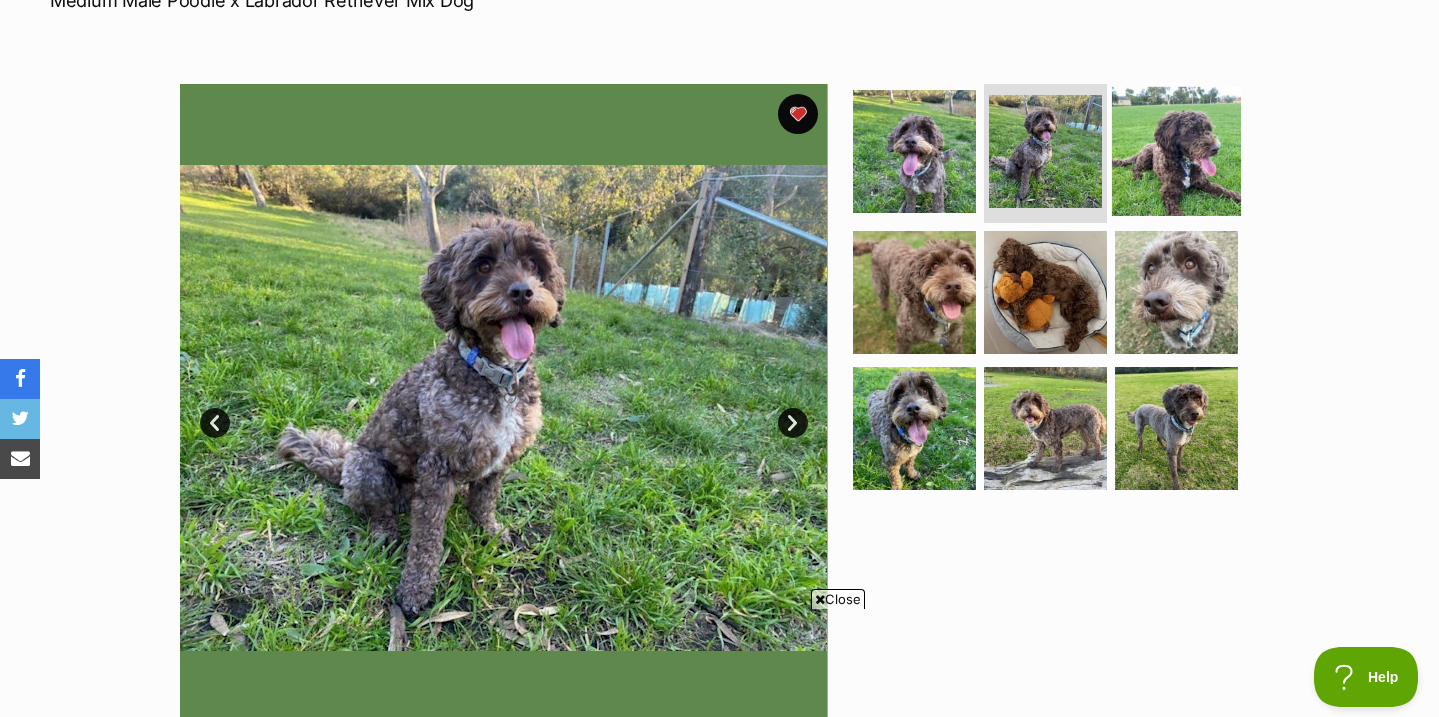 click at bounding box center (1176, 150) 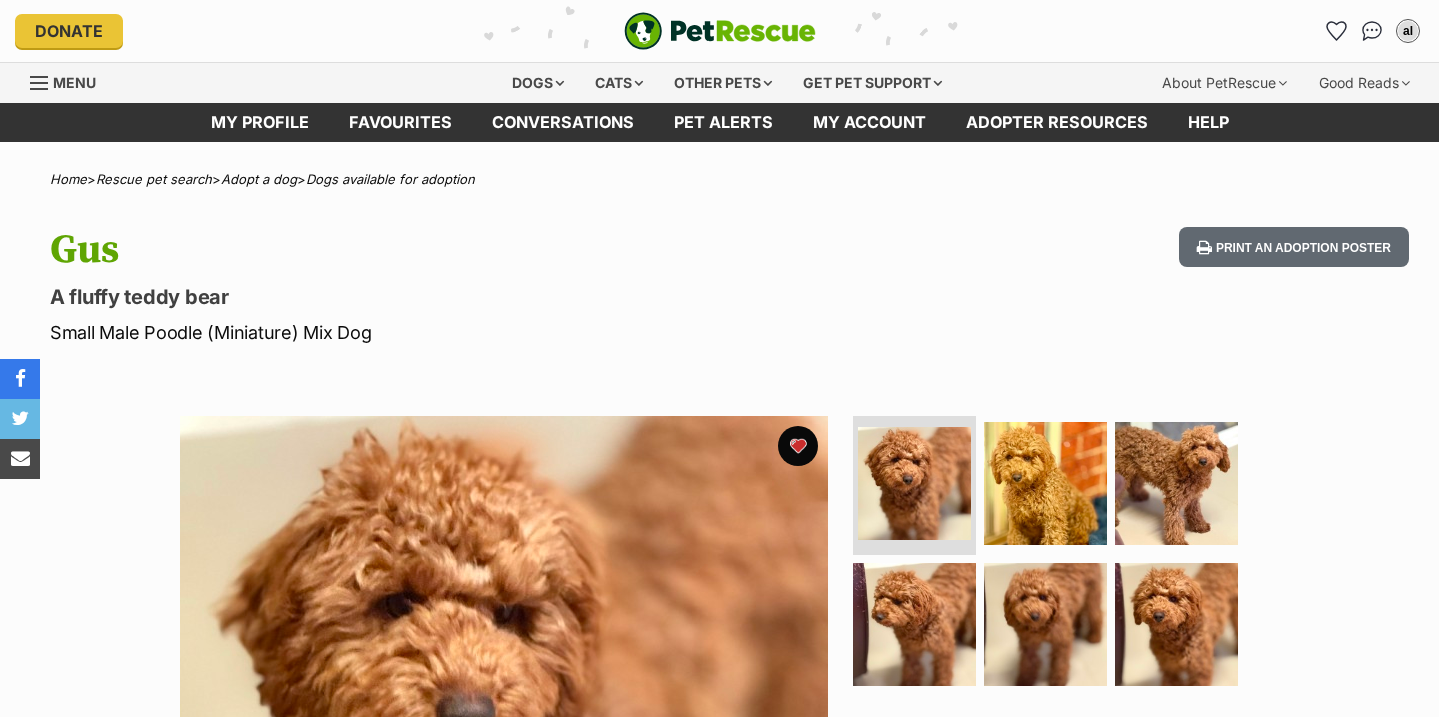 scroll, scrollTop: 0, scrollLeft: 0, axis: both 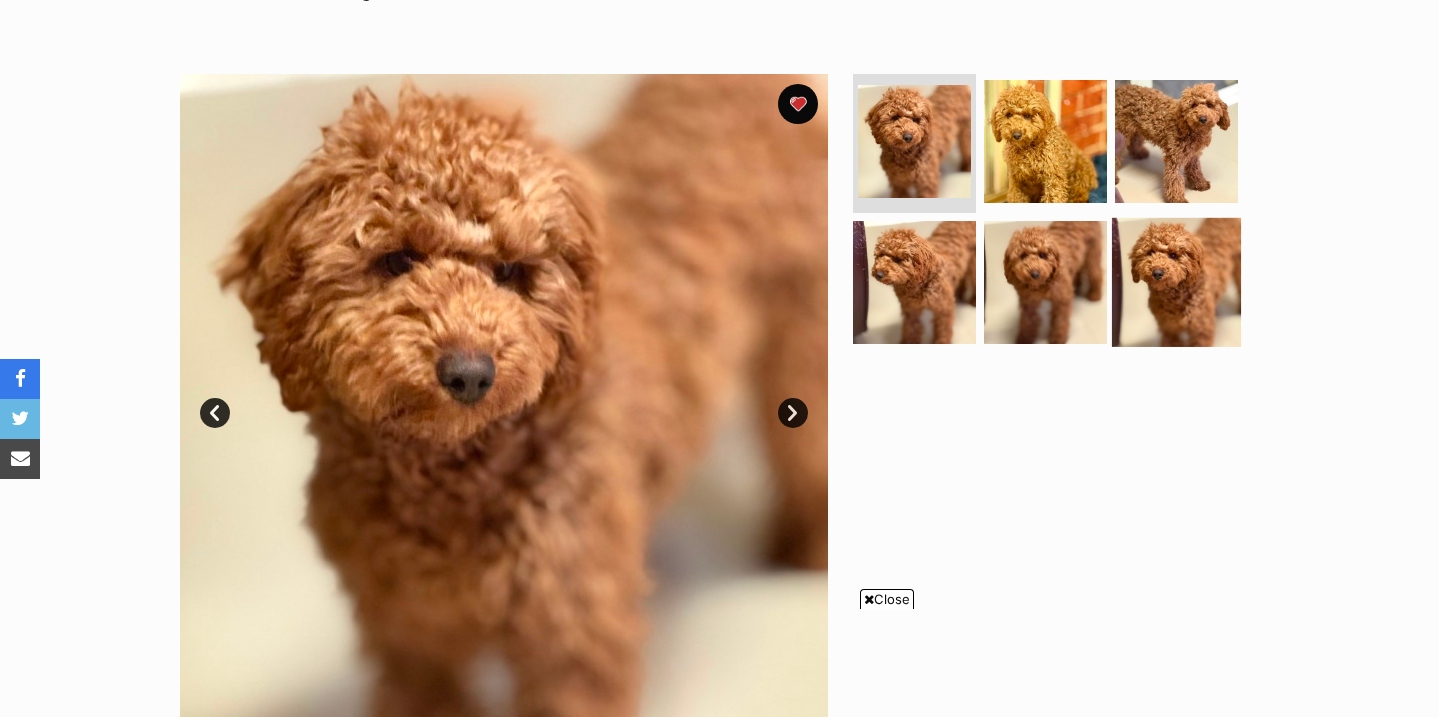 click at bounding box center (1176, 282) 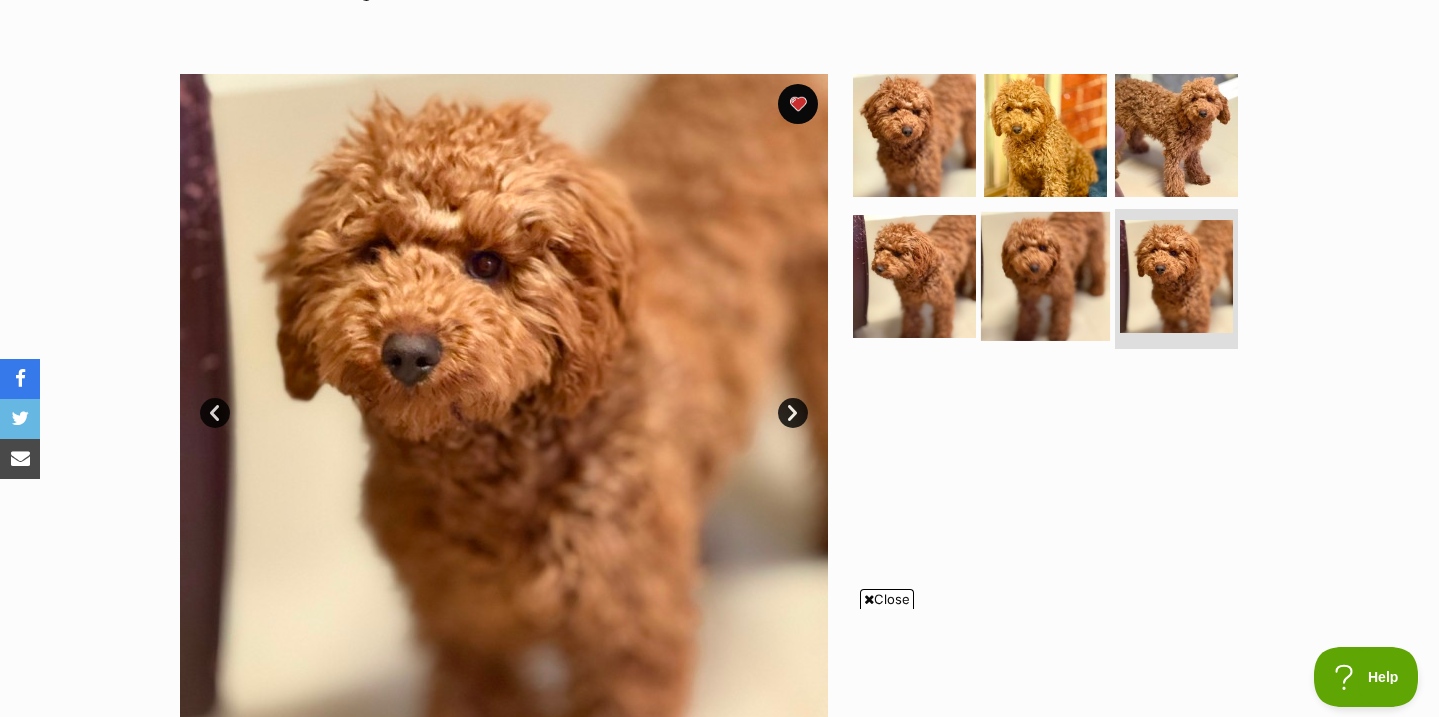 scroll, scrollTop: 0, scrollLeft: 0, axis: both 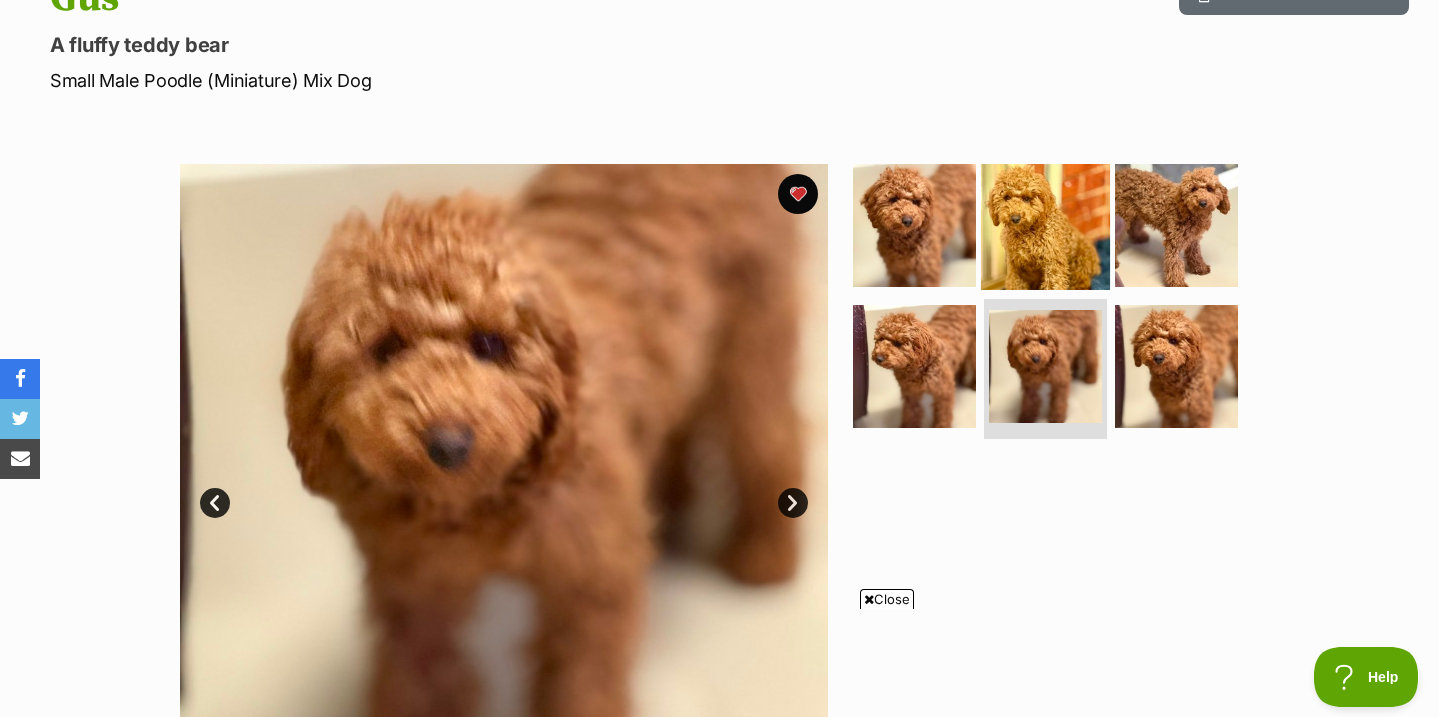 click at bounding box center (1045, 224) 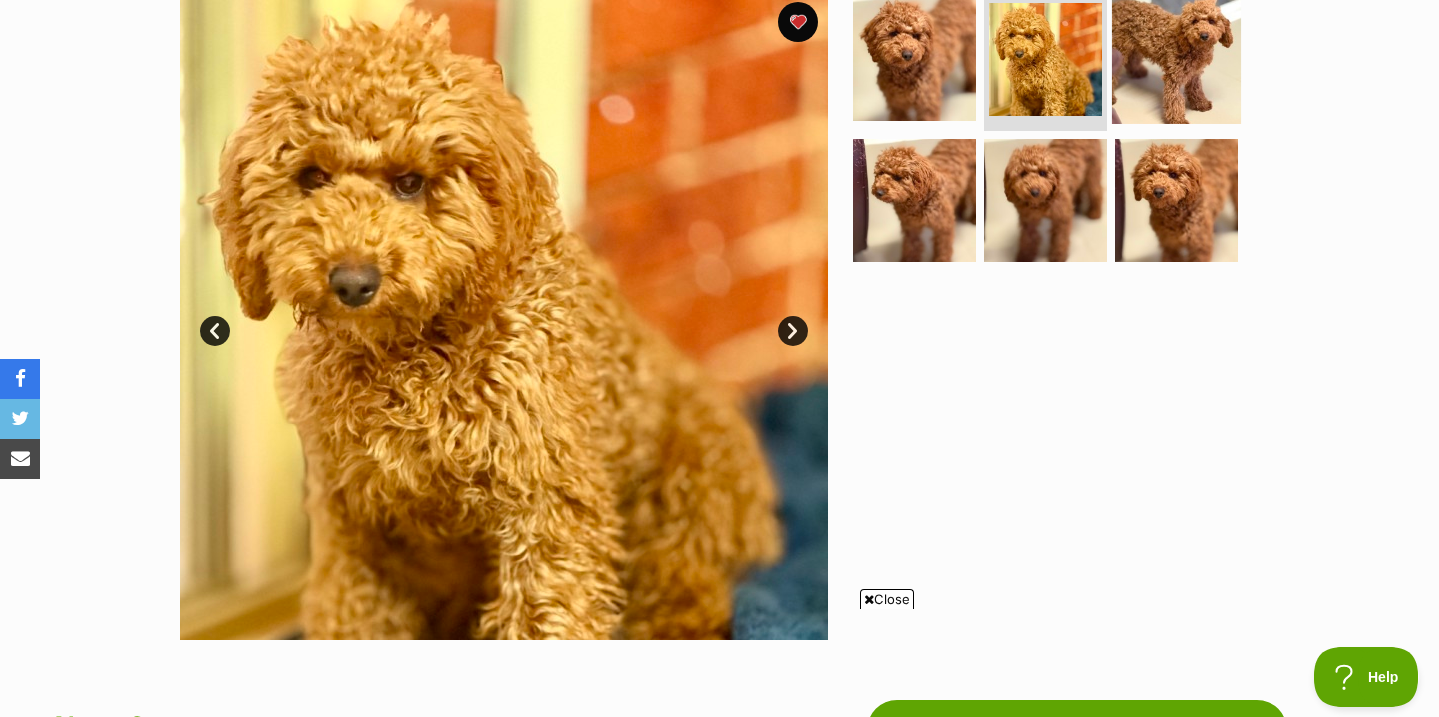 scroll, scrollTop: 421, scrollLeft: 0, axis: vertical 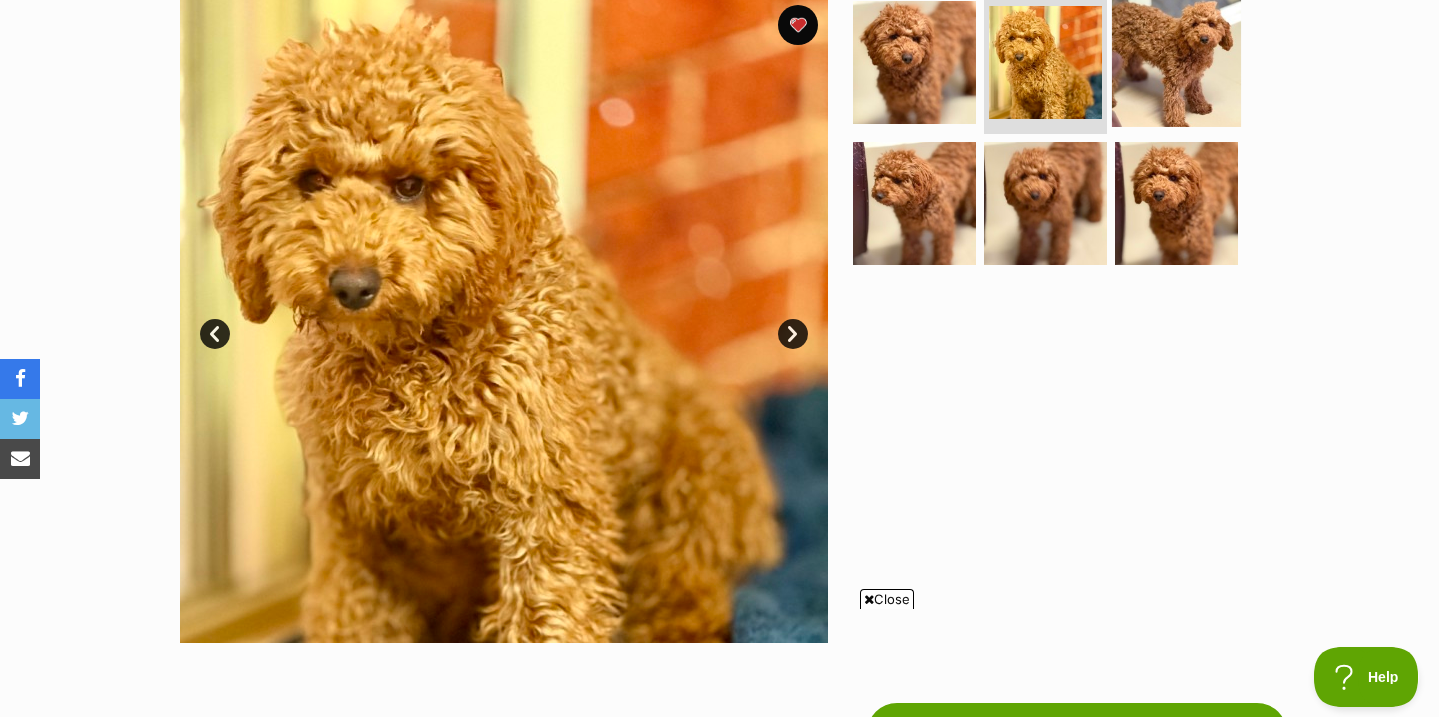 click at bounding box center [1176, 61] 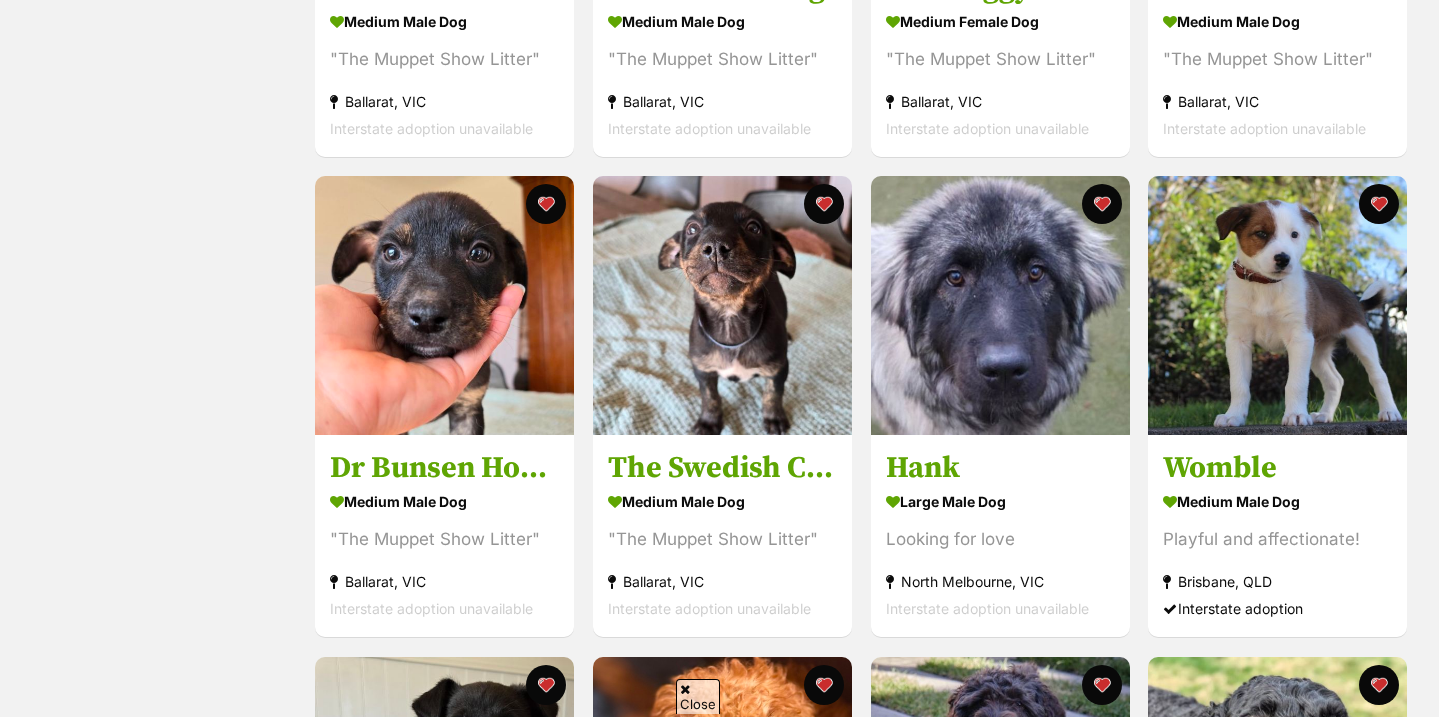 scroll, scrollTop: 0, scrollLeft: 0, axis: both 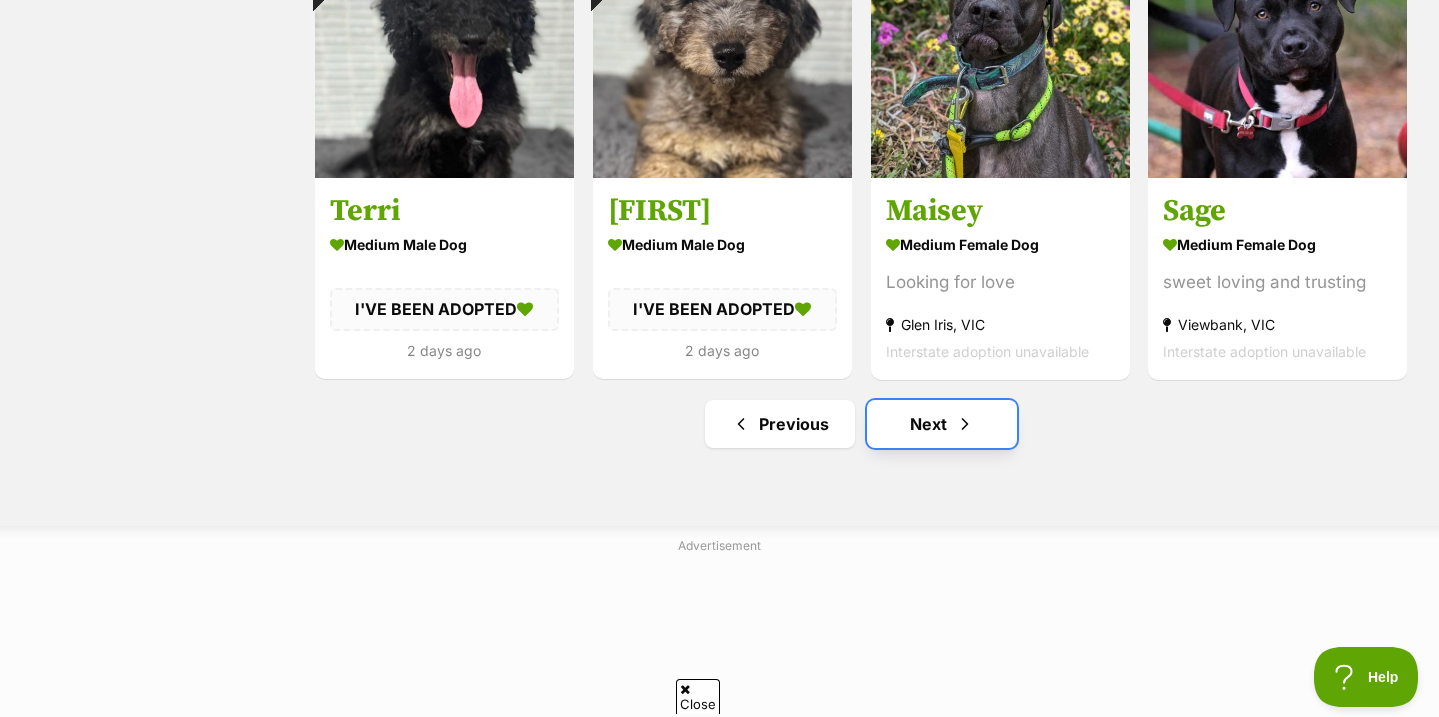 click on "Next" at bounding box center (942, 424) 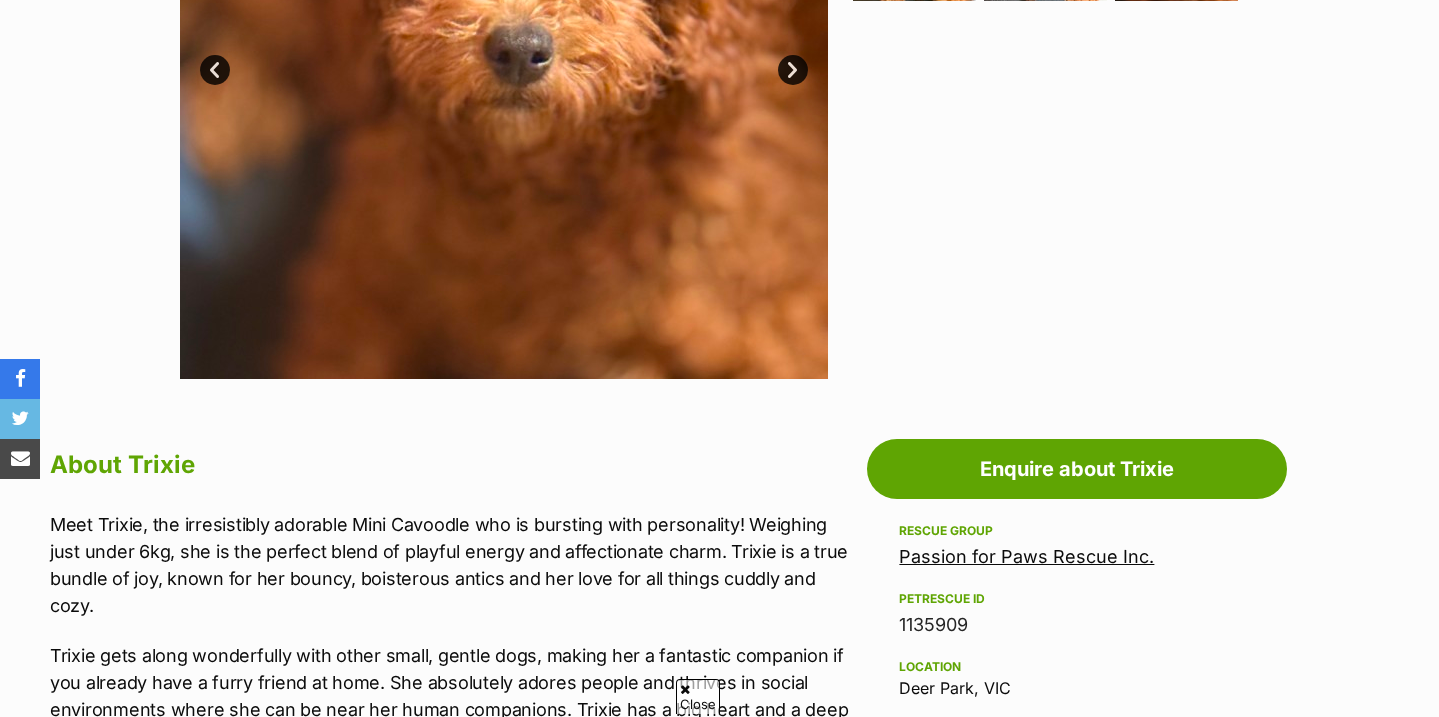 scroll, scrollTop: 908, scrollLeft: 0, axis: vertical 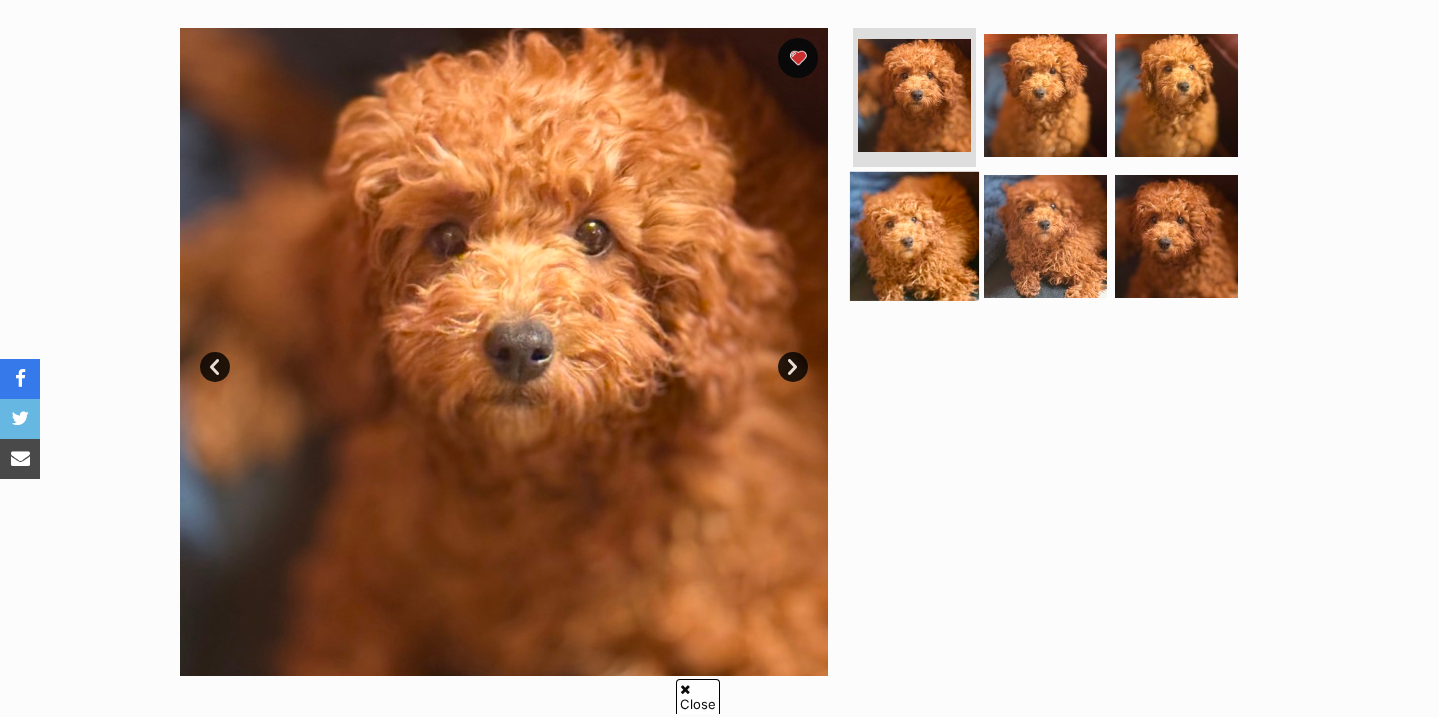 click at bounding box center (914, 236) 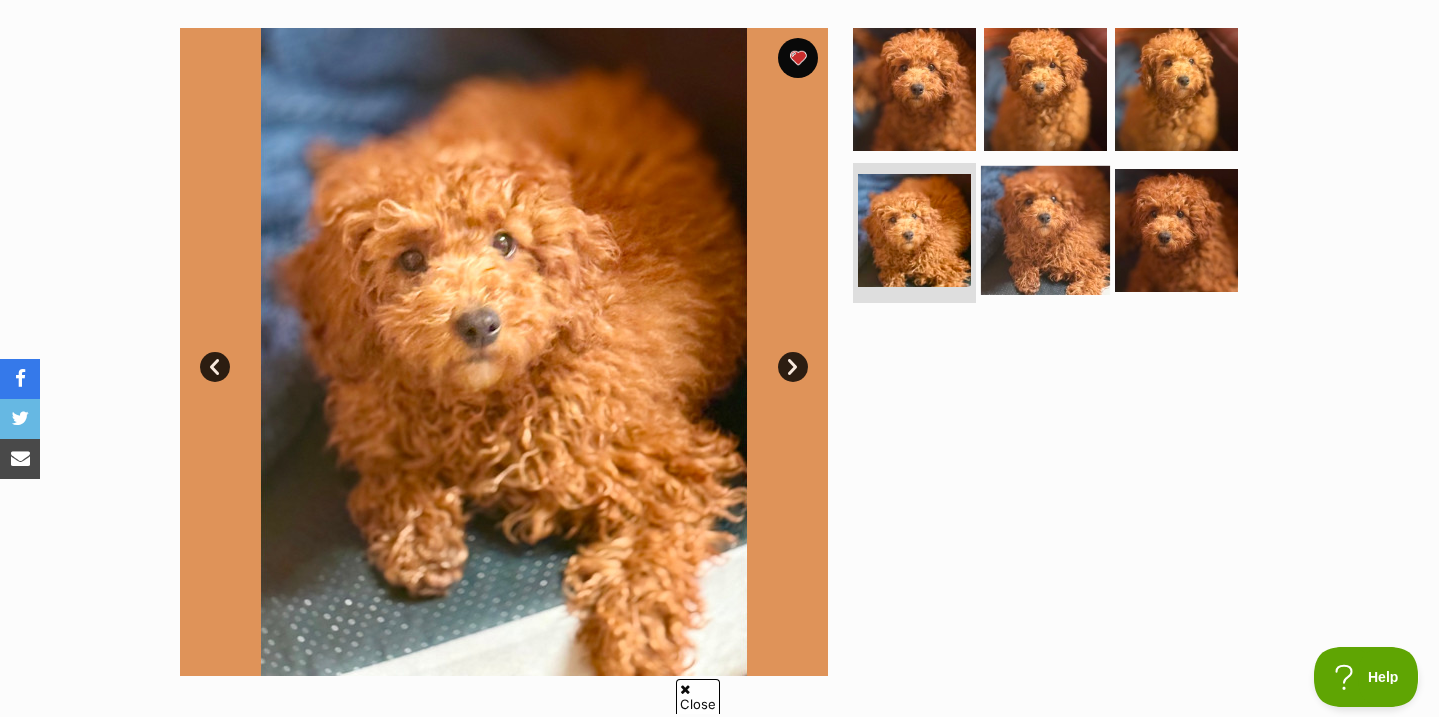 scroll, scrollTop: 0, scrollLeft: 0, axis: both 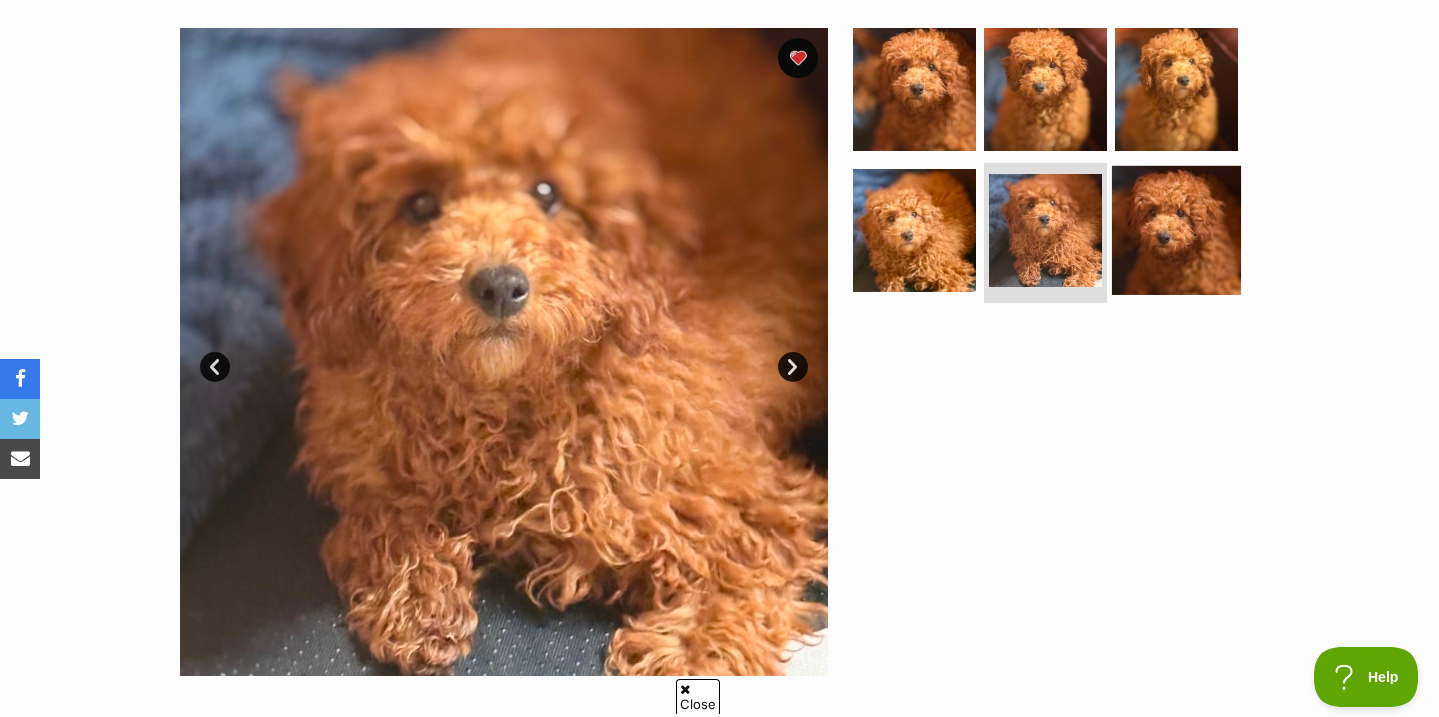 click at bounding box center [1176, 230] 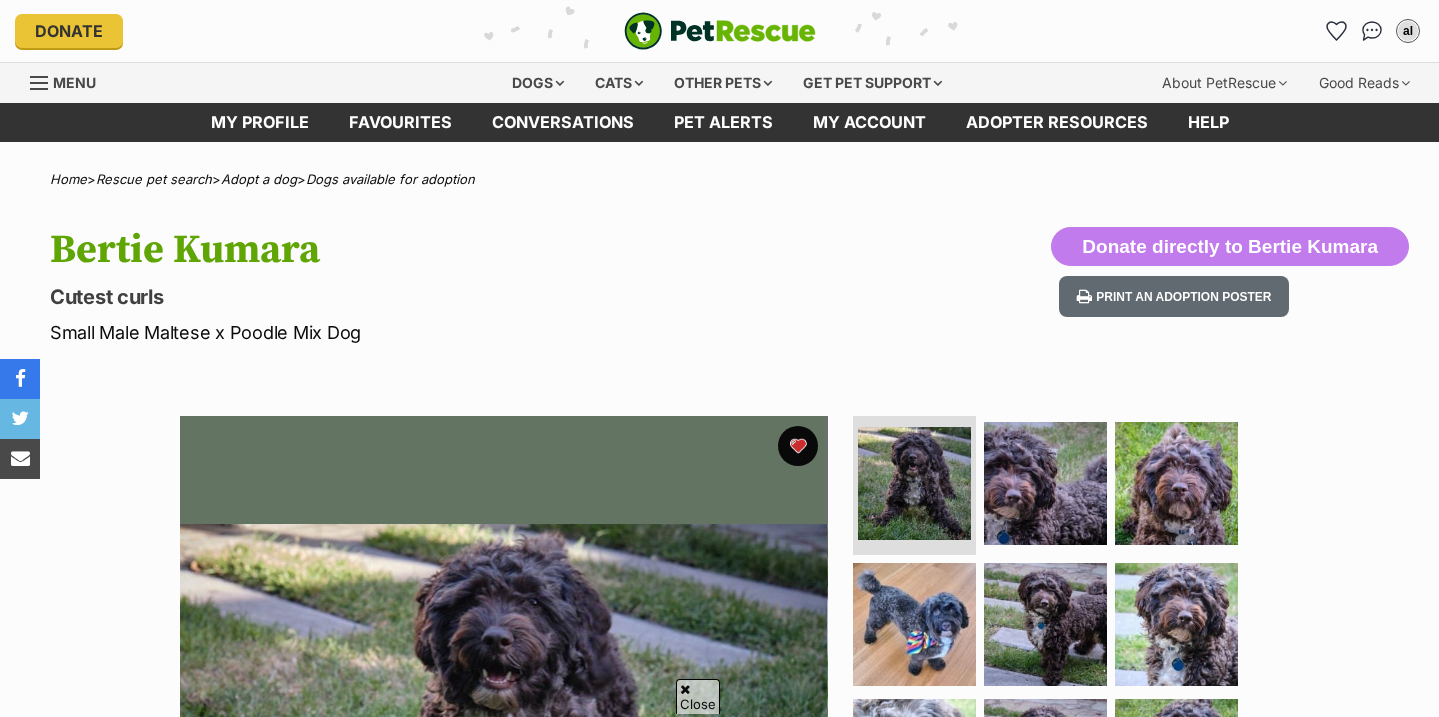 scroll, scrollTop: 176, scrollLeft: 0, axis: vertical 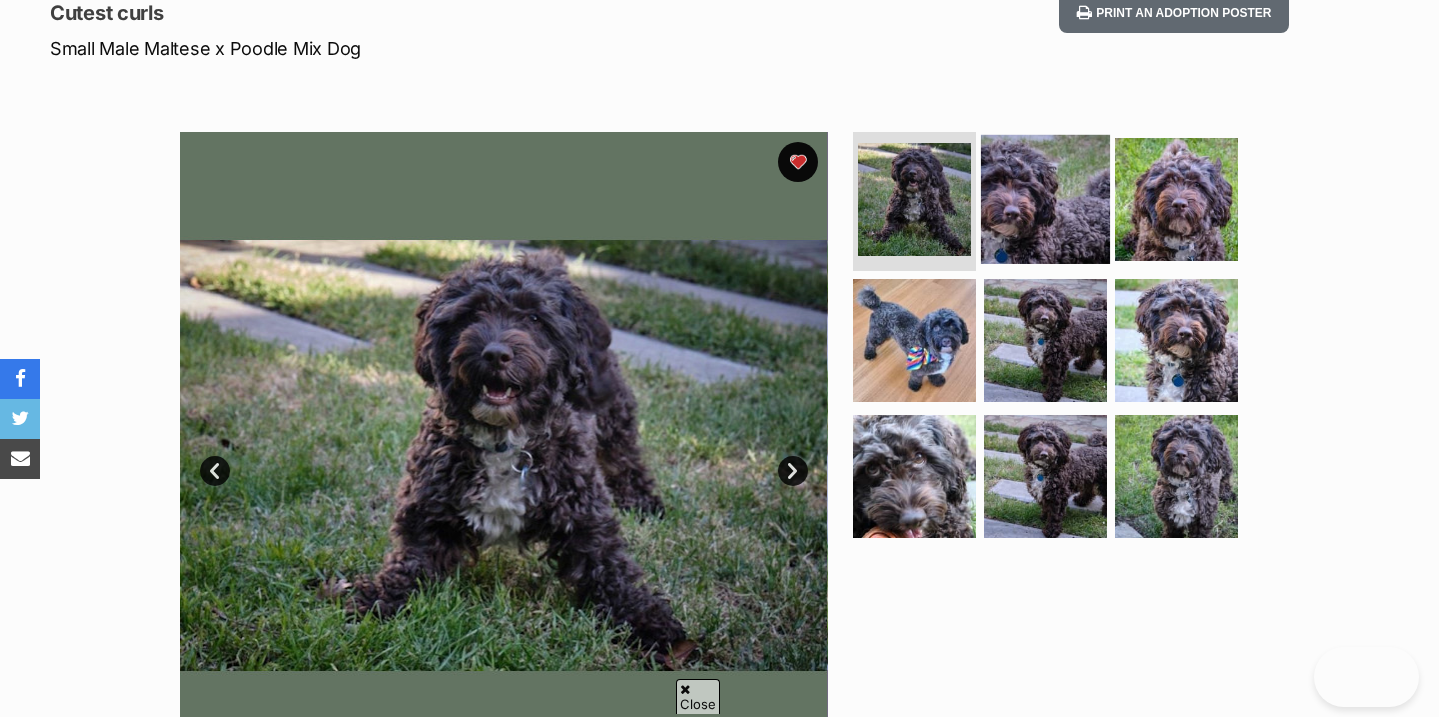 click at bounding box center (1045, 198) 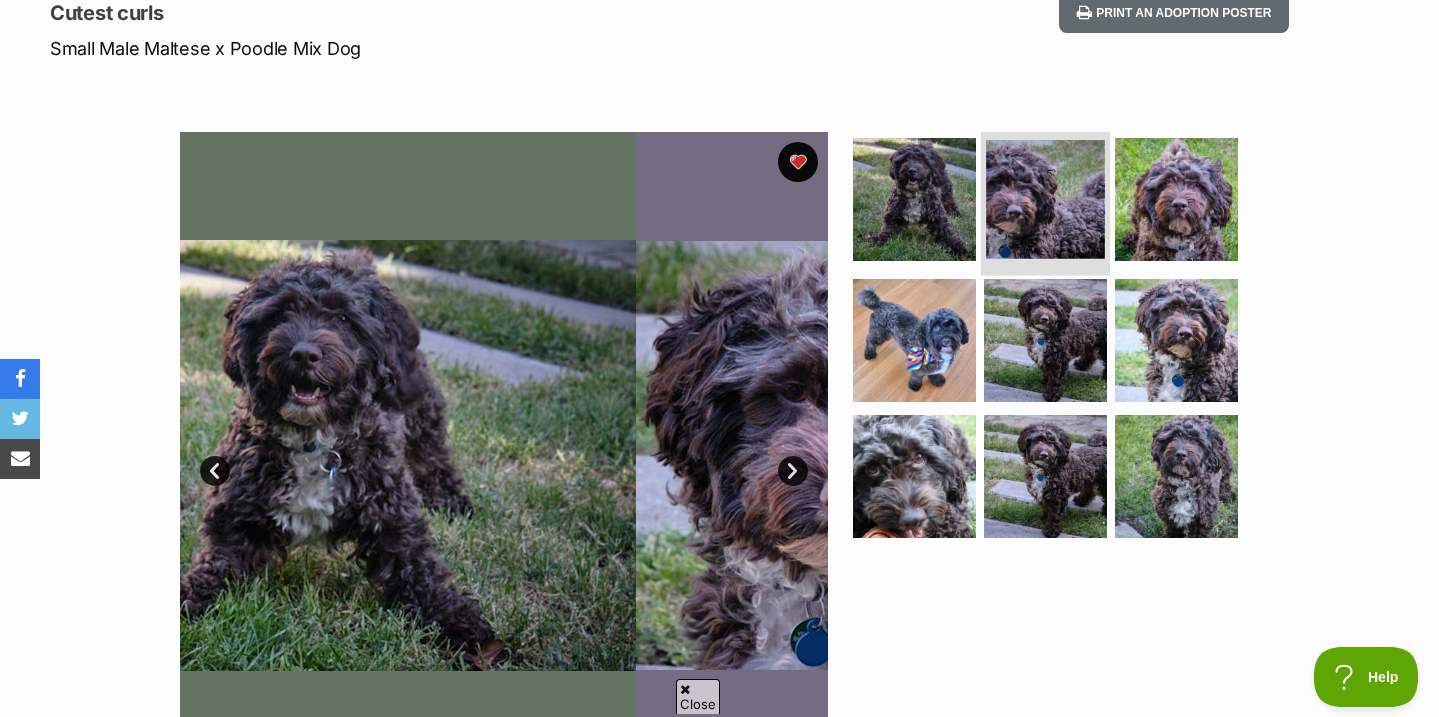 scroll, scrollTop: 0, scrollLeft: 0, axis: both 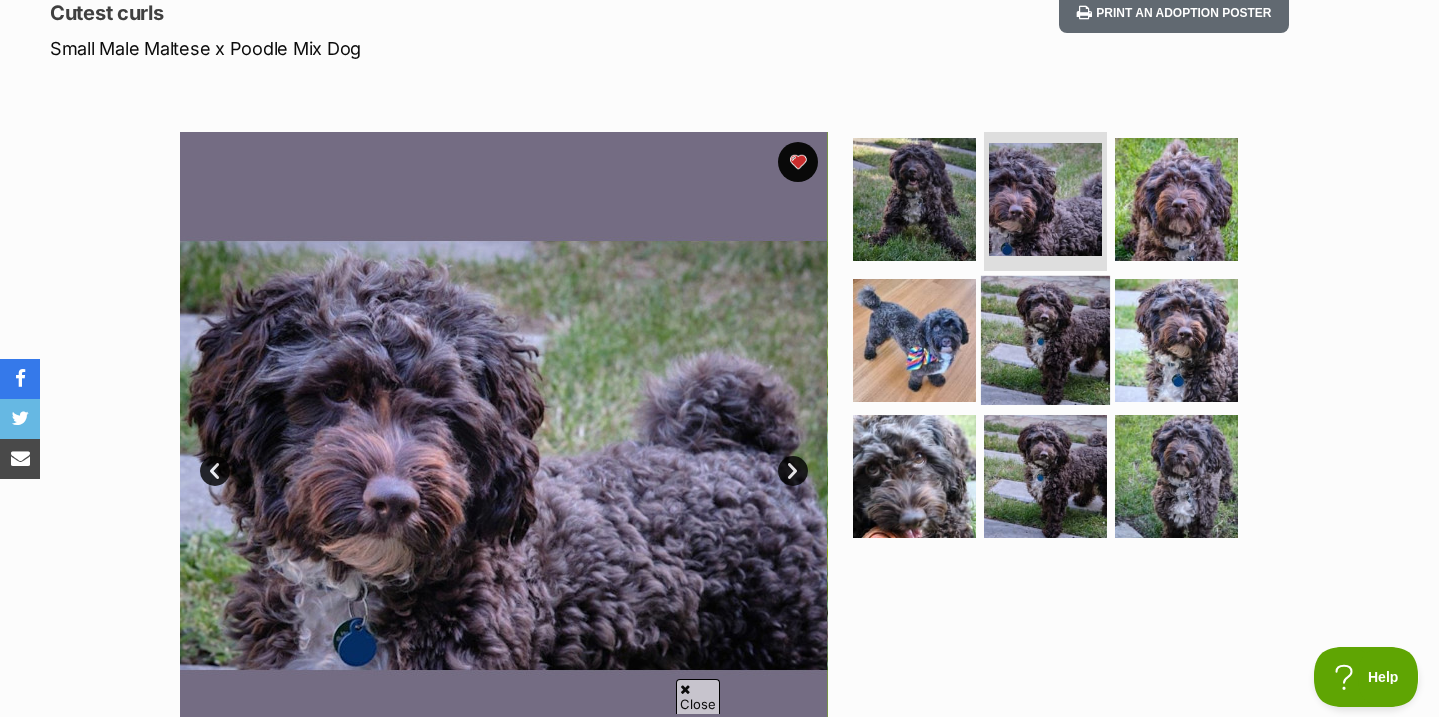click at bounding box center [1045, 340] 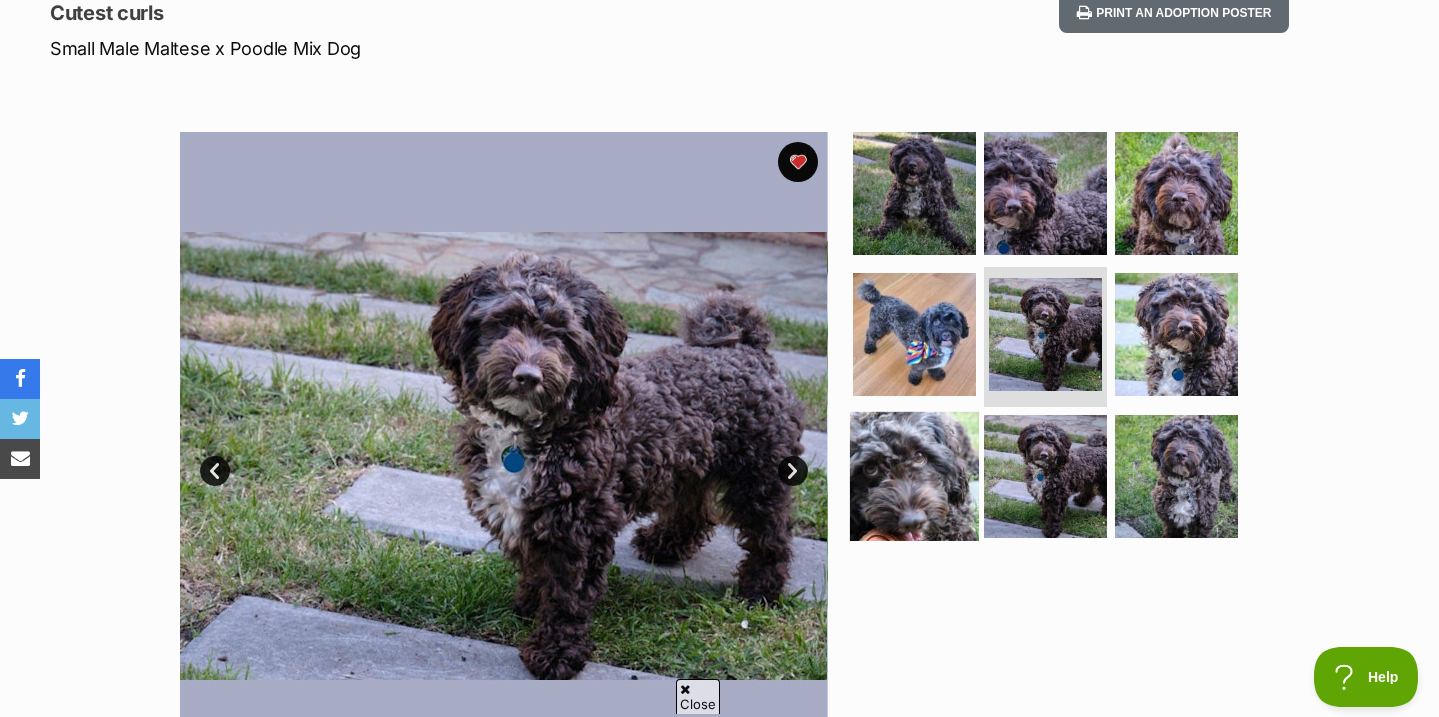 click at bounding box center [914, 476] 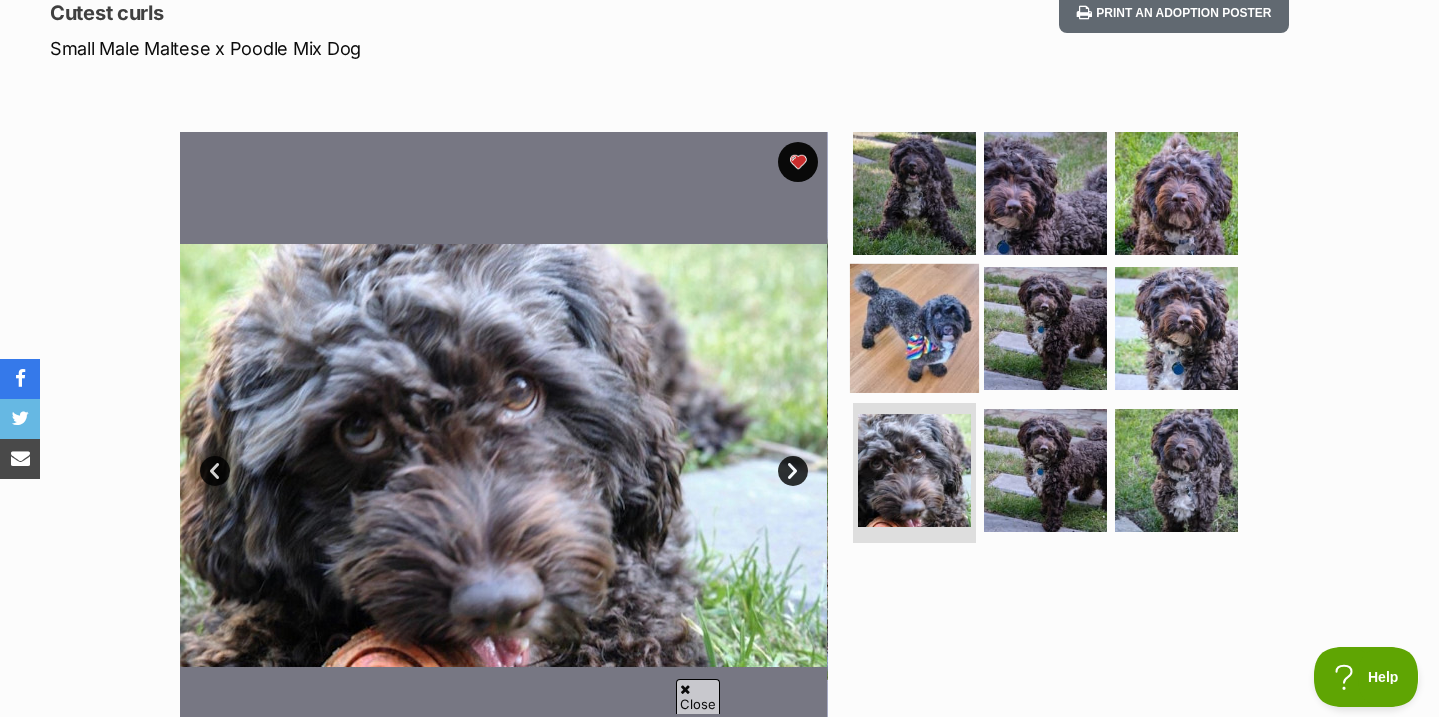 click at bounding box center [914, 328] 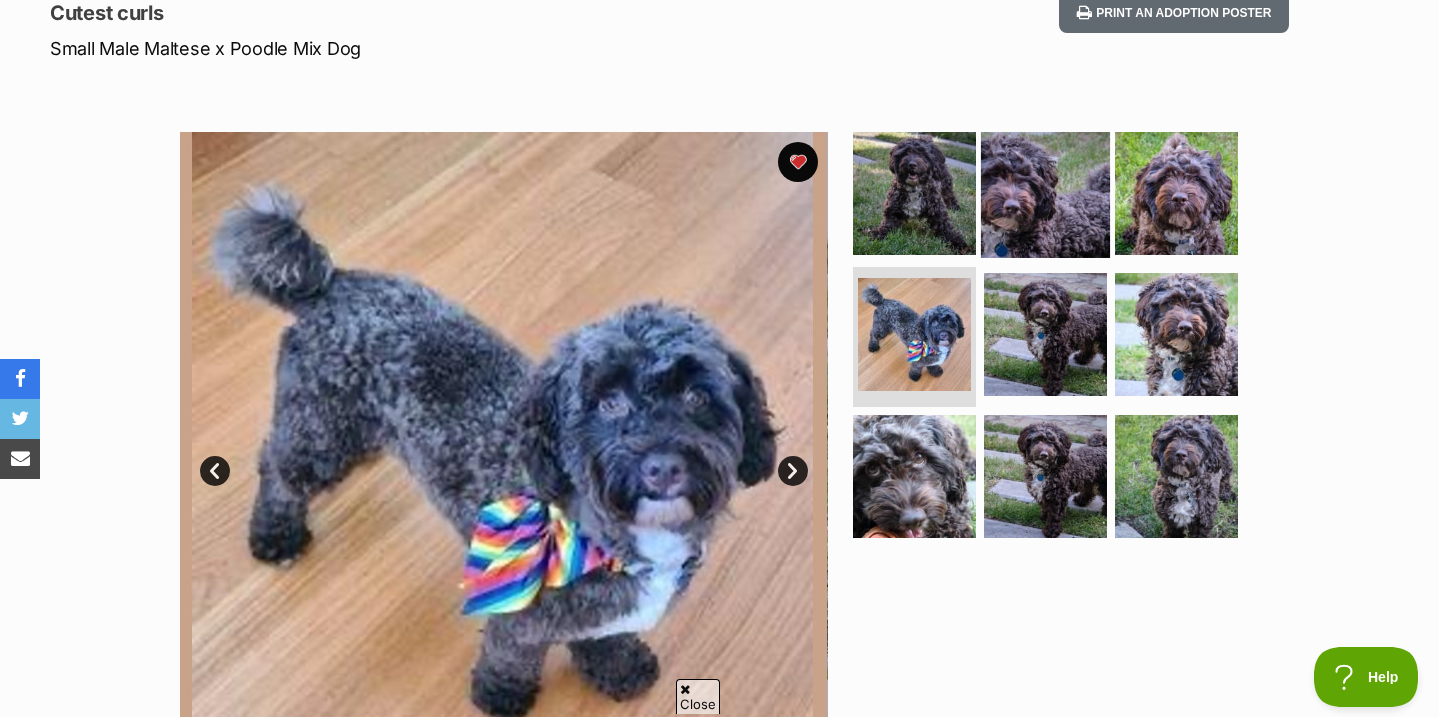 click at bounding box center (1045, 192) 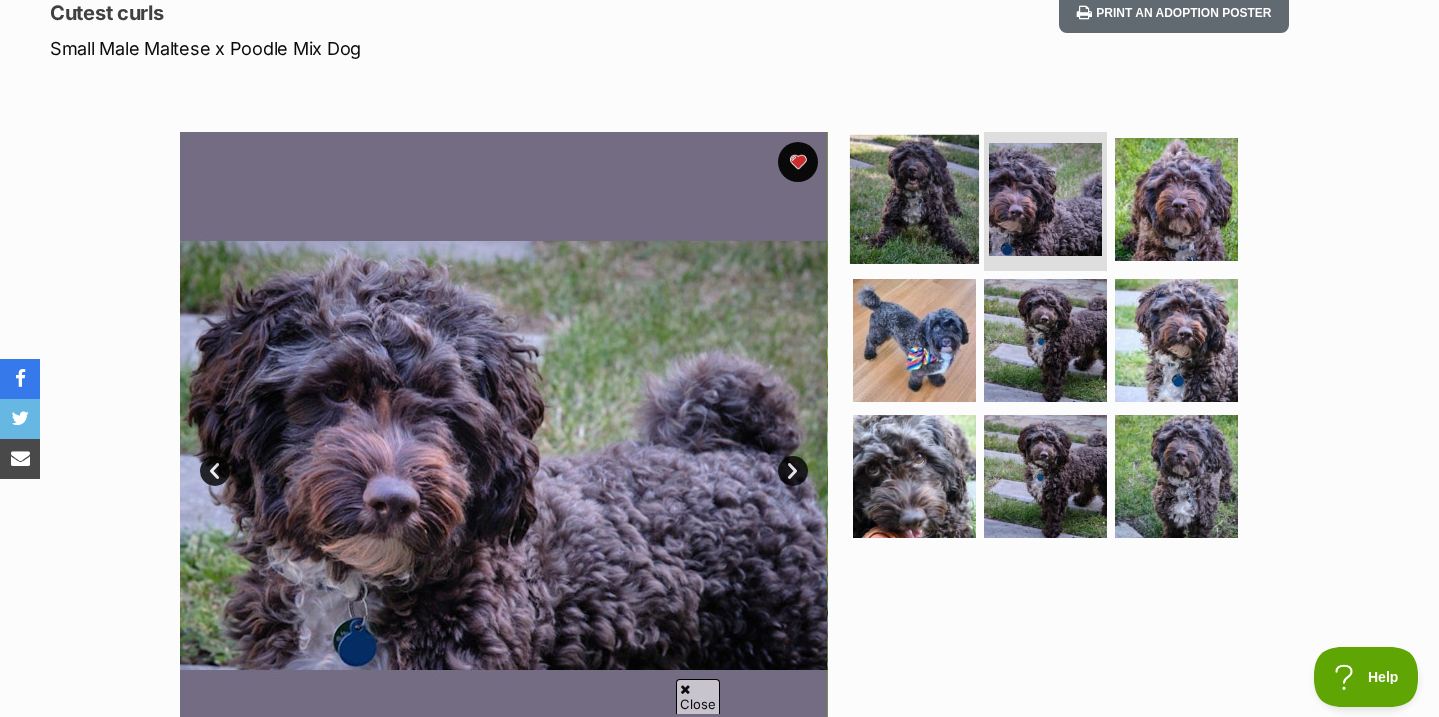 click at bounding box center (914, 198) 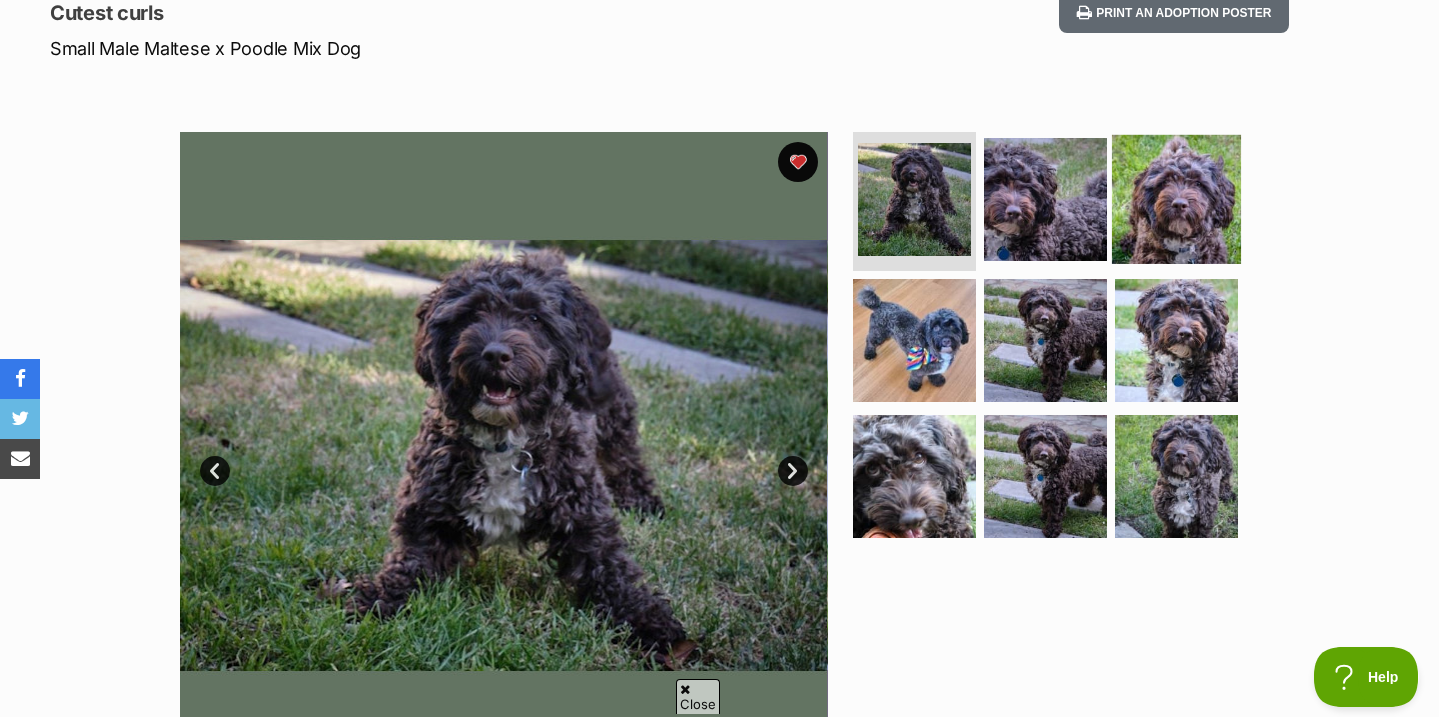 click at bounding box center (1176, 198) 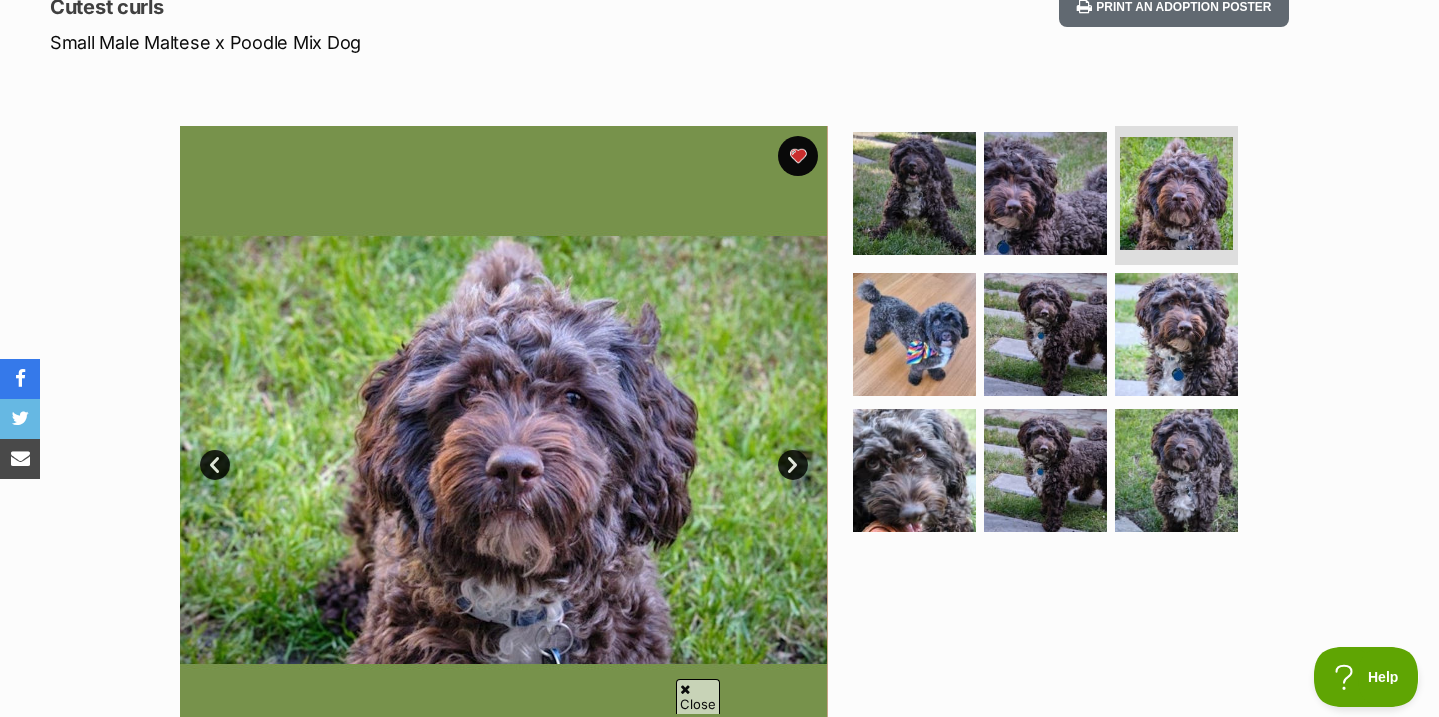 scroll, scrollTop: 279, scrollLeft: 0, axis: vertical 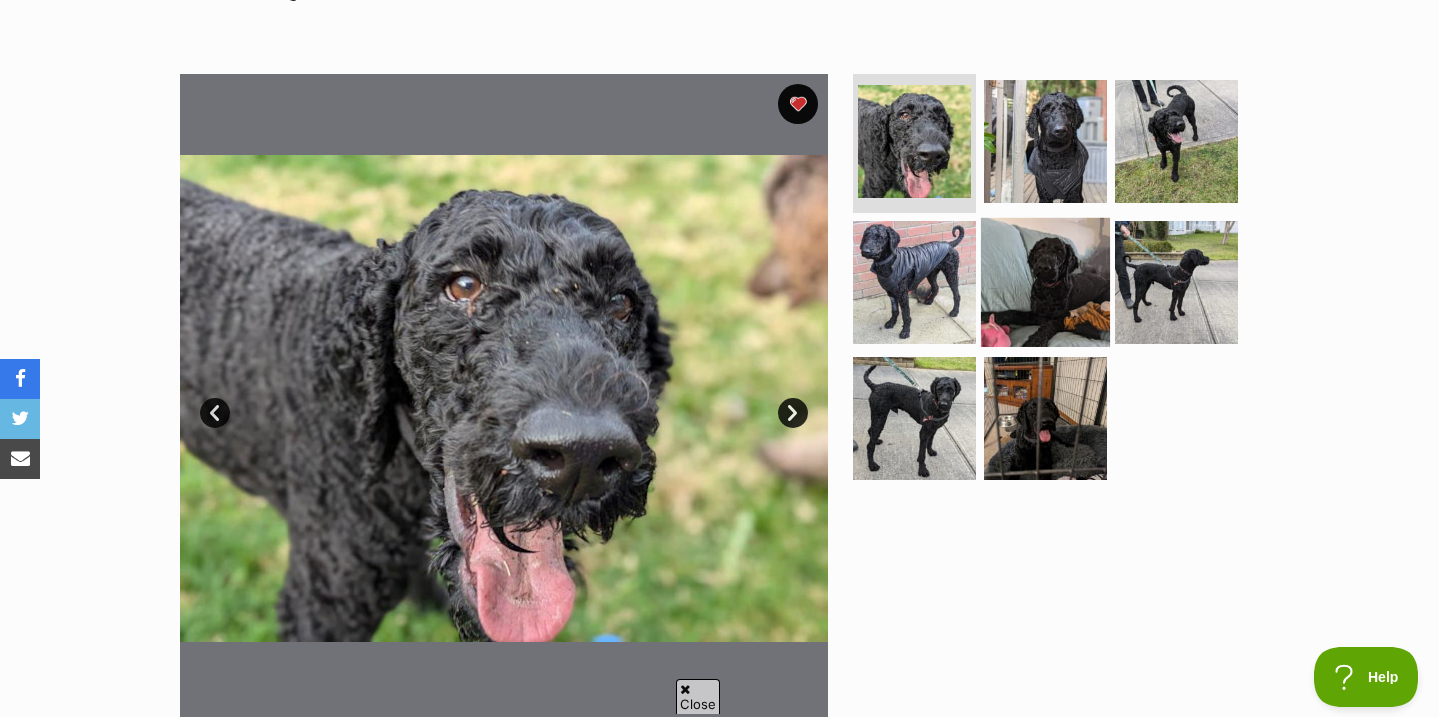 click at bounding box center [1045, 282] 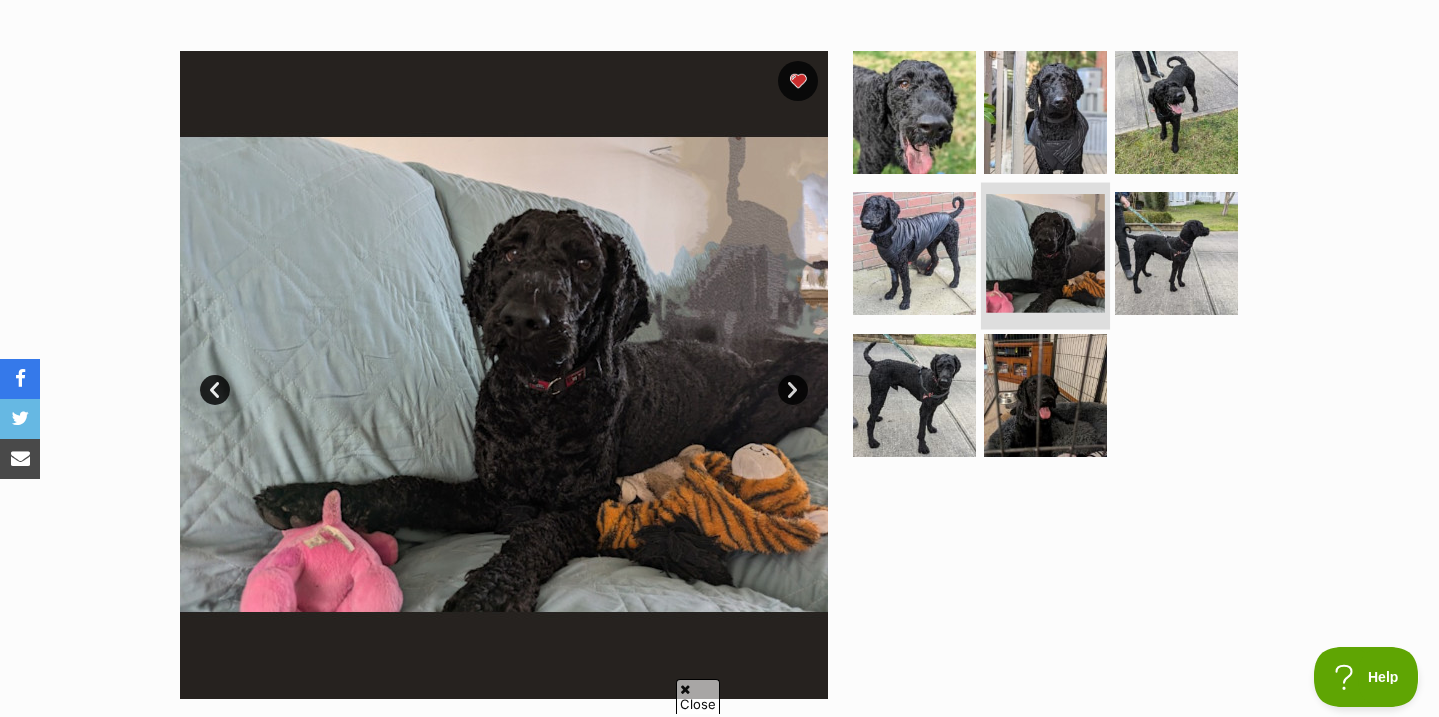 scroll, scrollTop: 370, scrollLeft: 0, axis: vertical 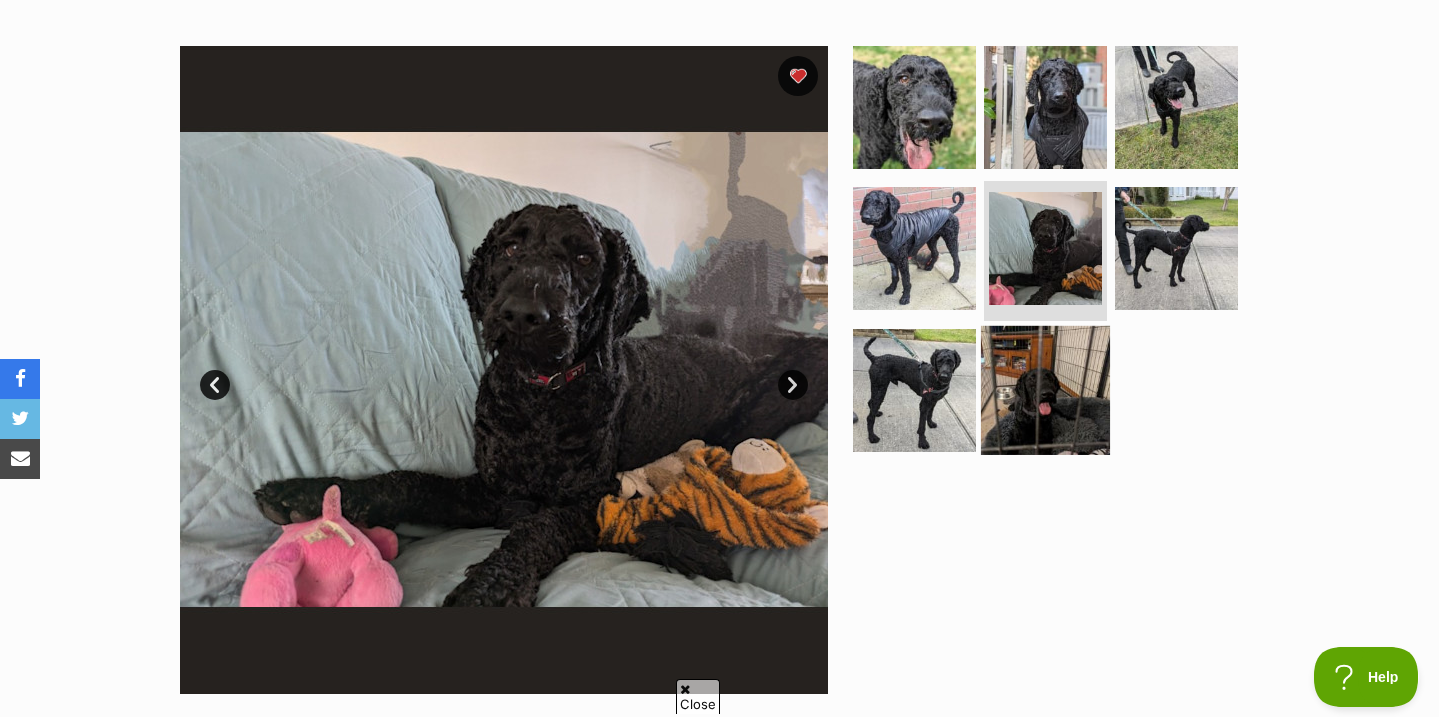click at bounding box center [1045, 390] 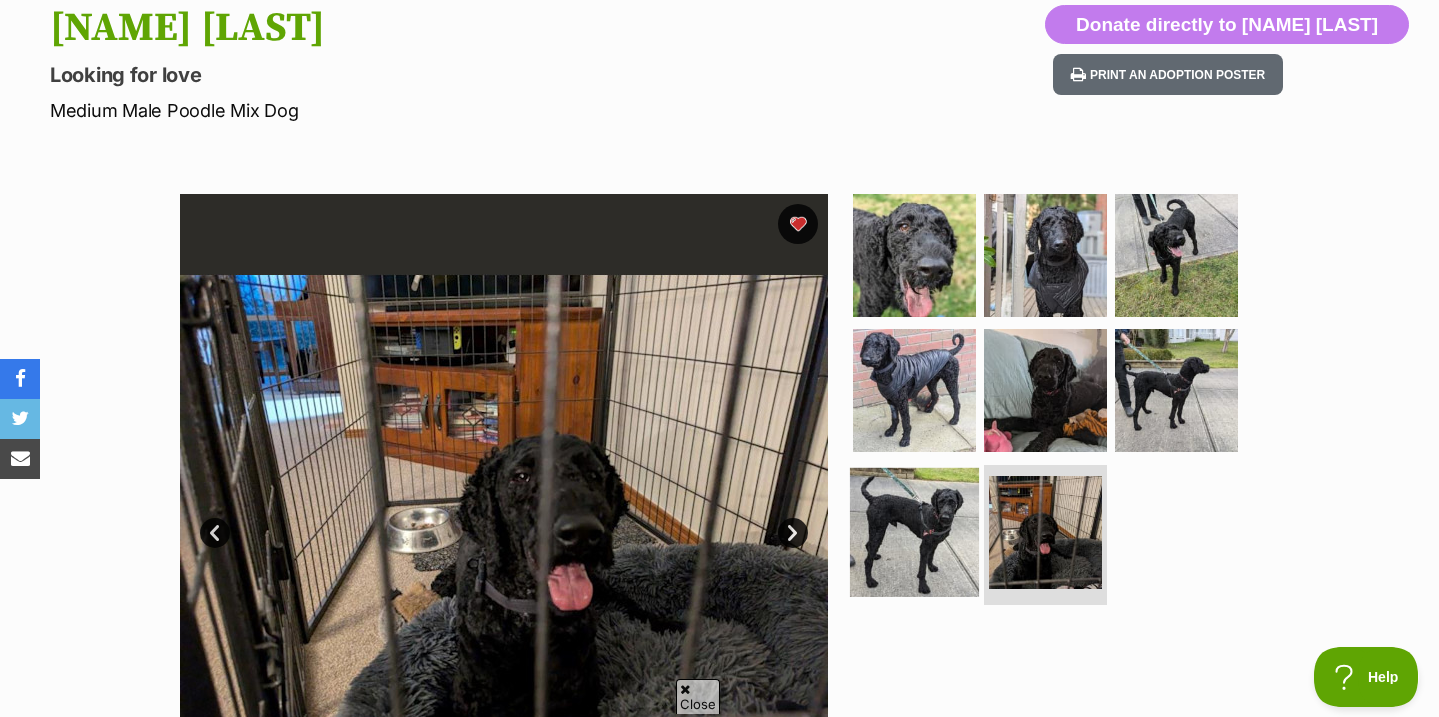 scroll, scrollTop: 239, scrollLeft: 0, axis: vertical 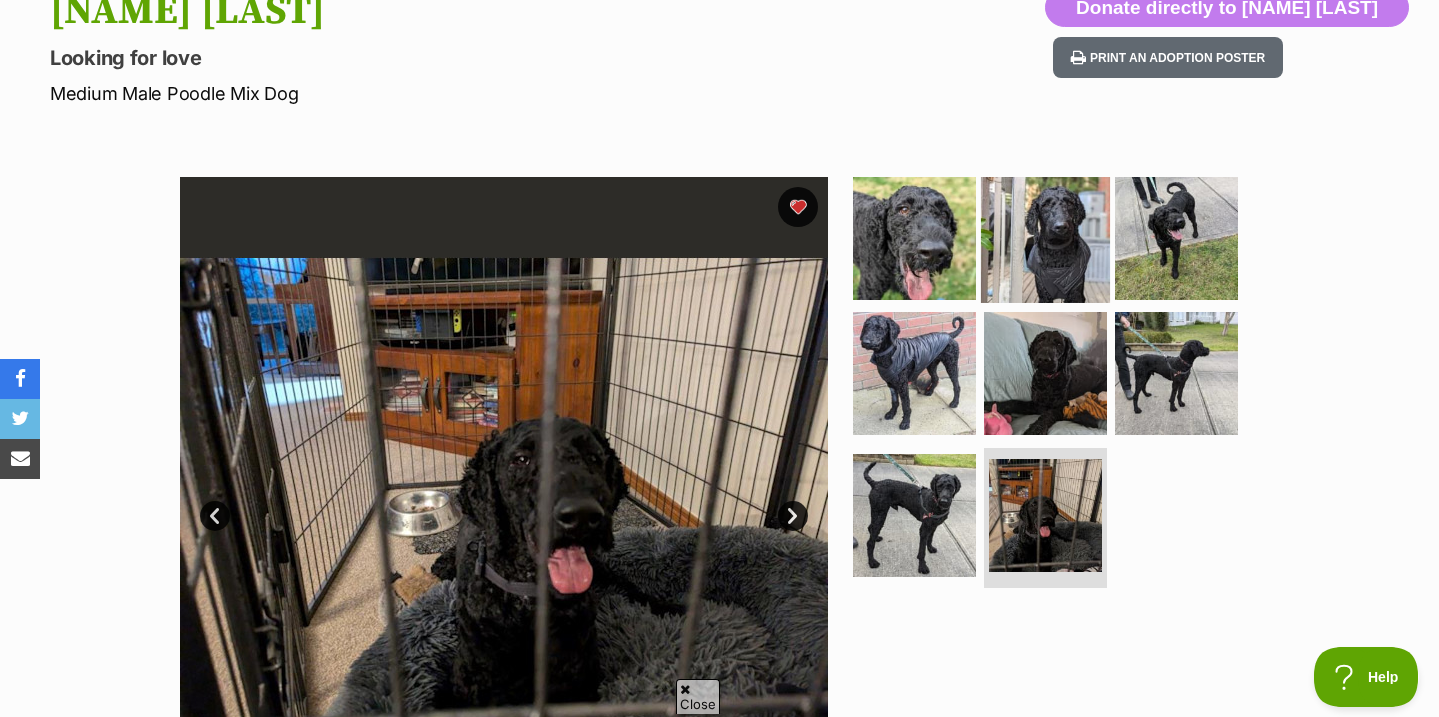 click at bounding box center (1045, 237) 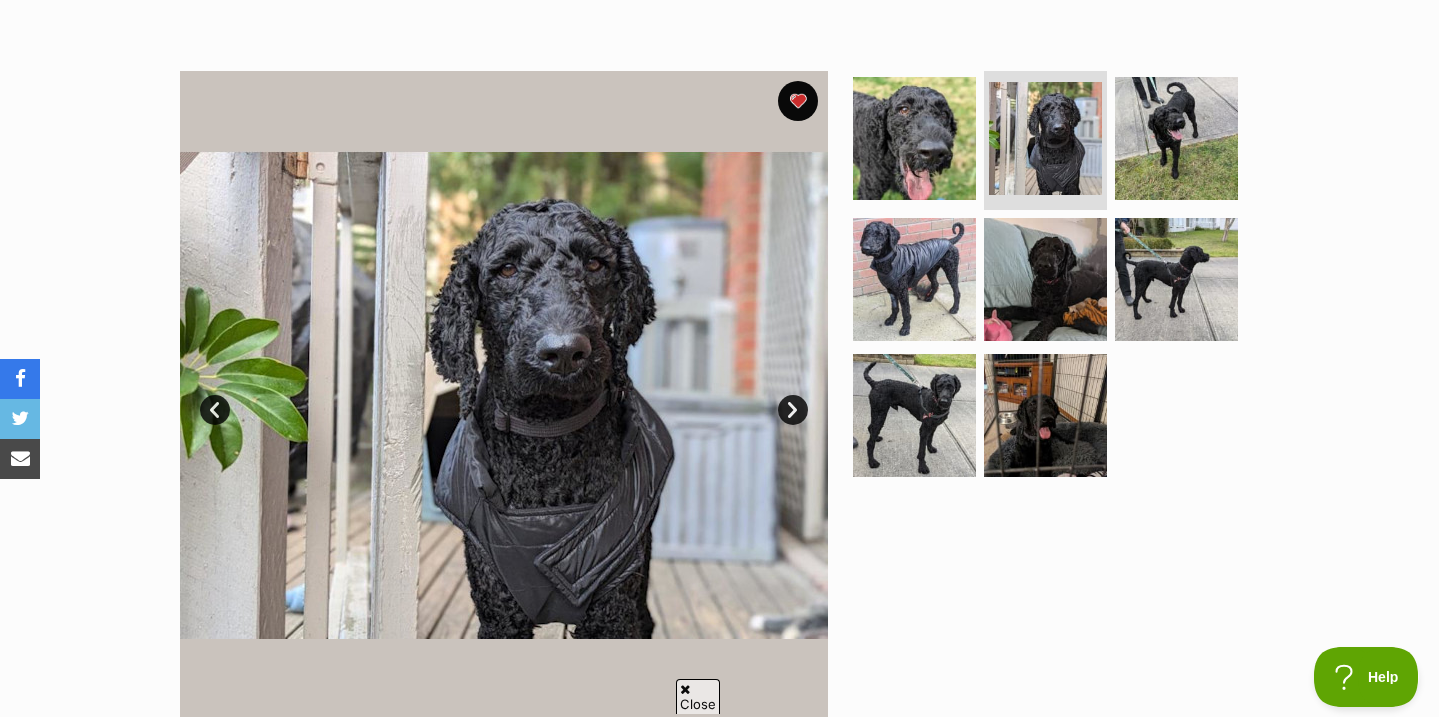 scroll, scrollTop: 324, scrollLeft: 0, axis: vertical 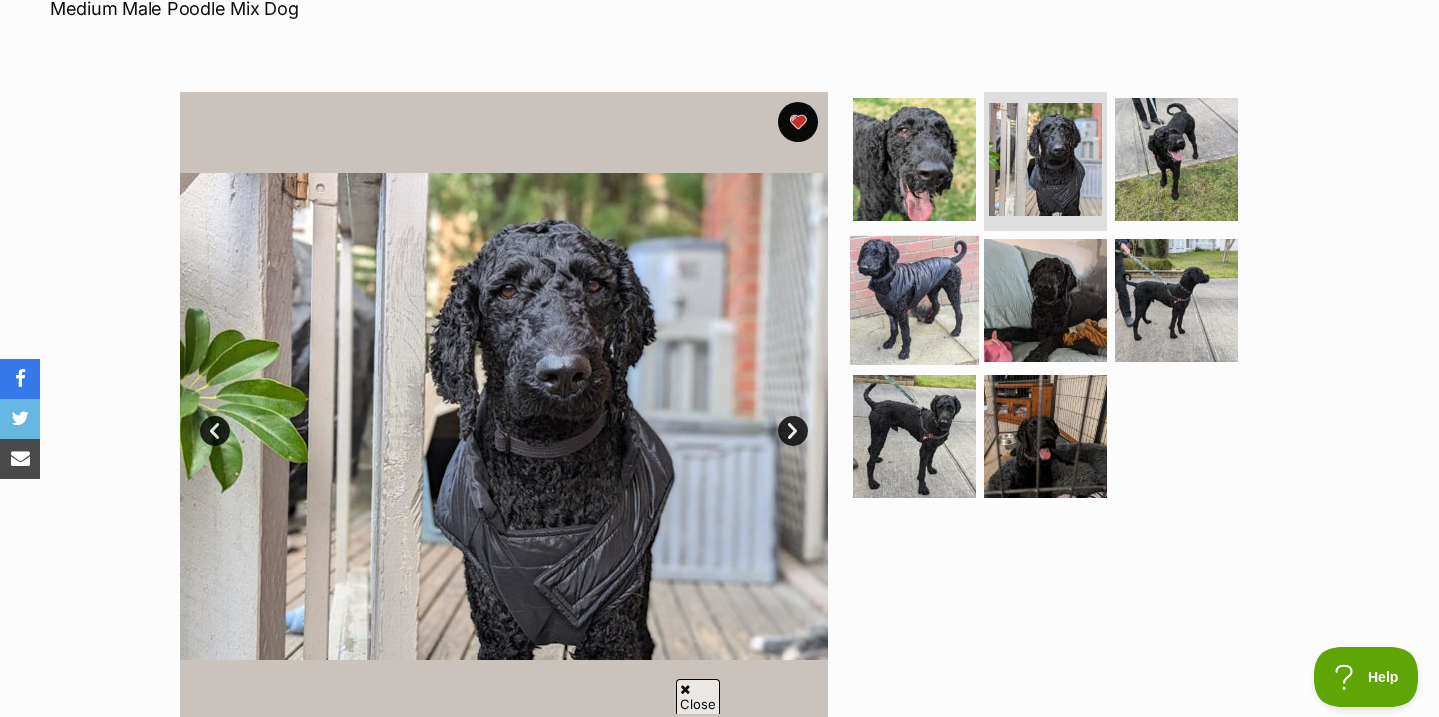 click at bounding box center (914, 300) 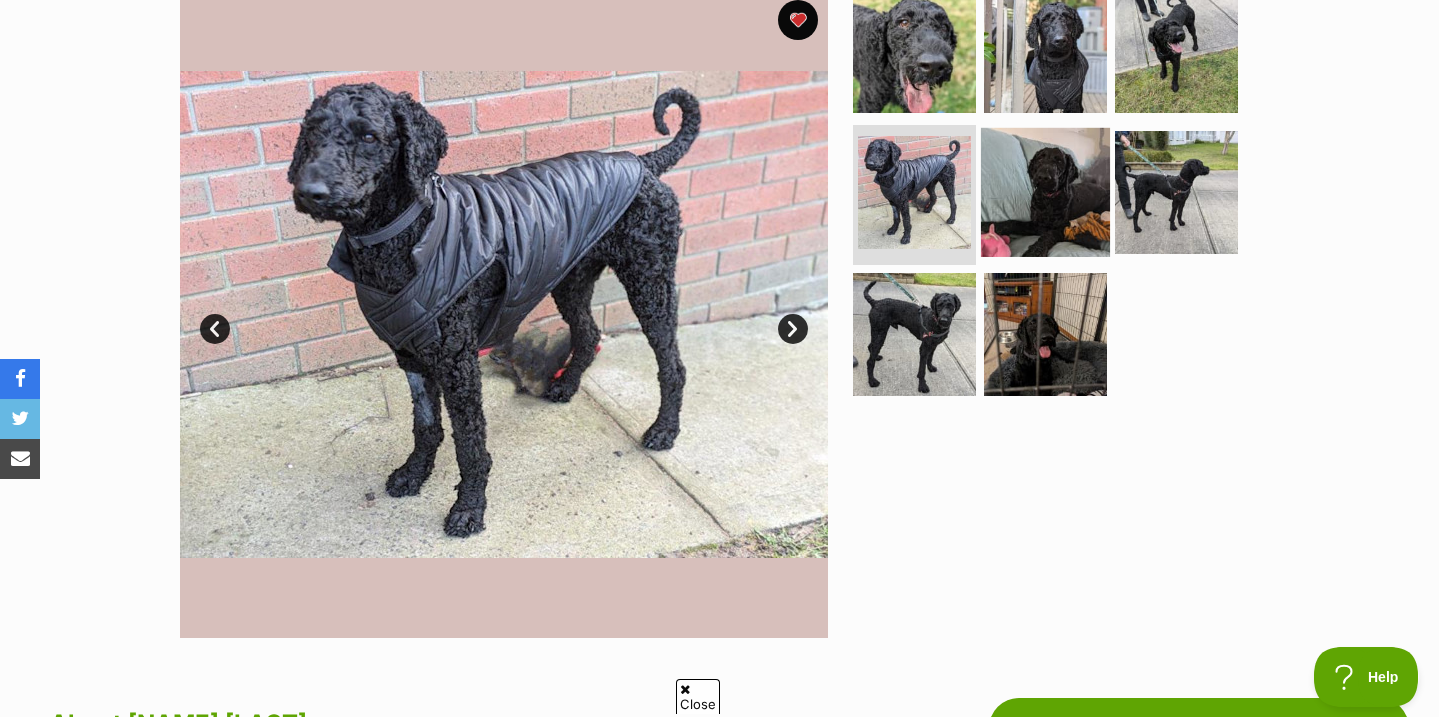 scroll, scrollTop: 369, scrollLeft: 0, axis: vertical 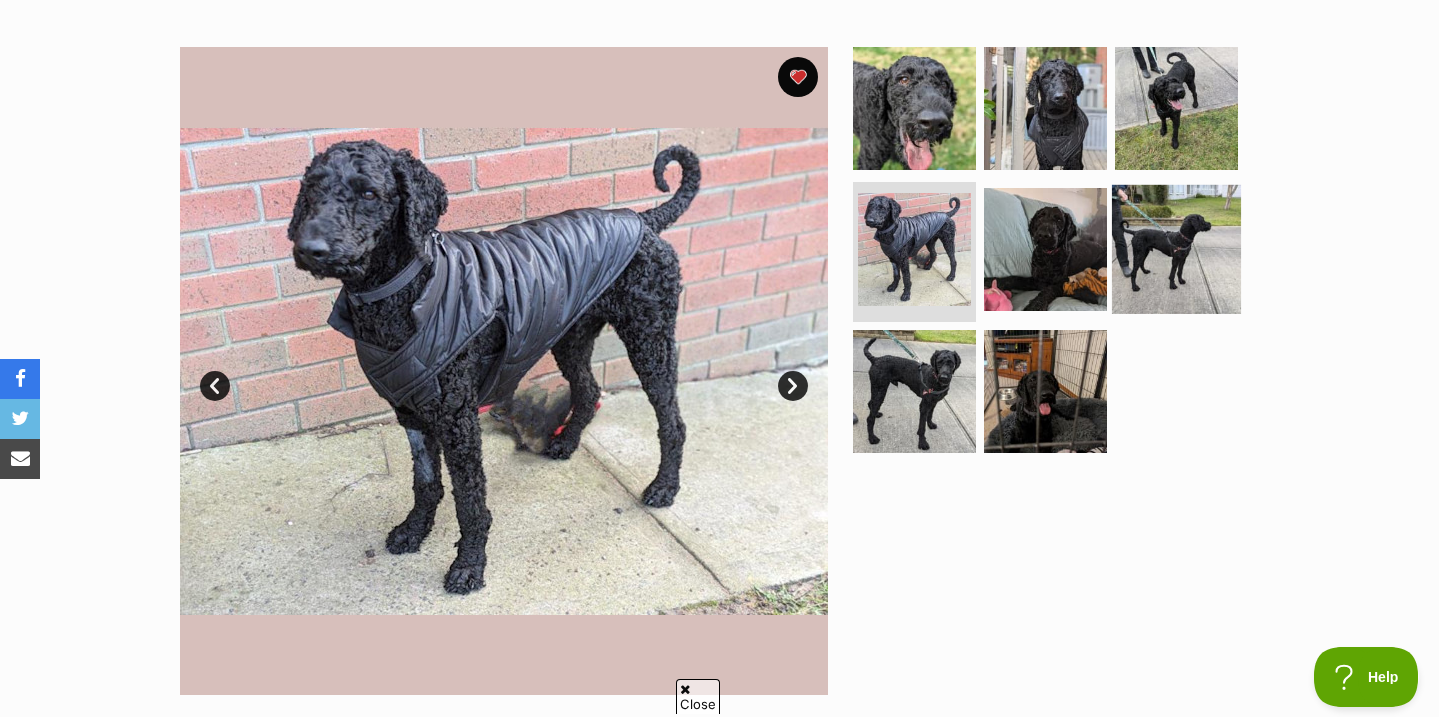 click at bounding box center (1176, 249) 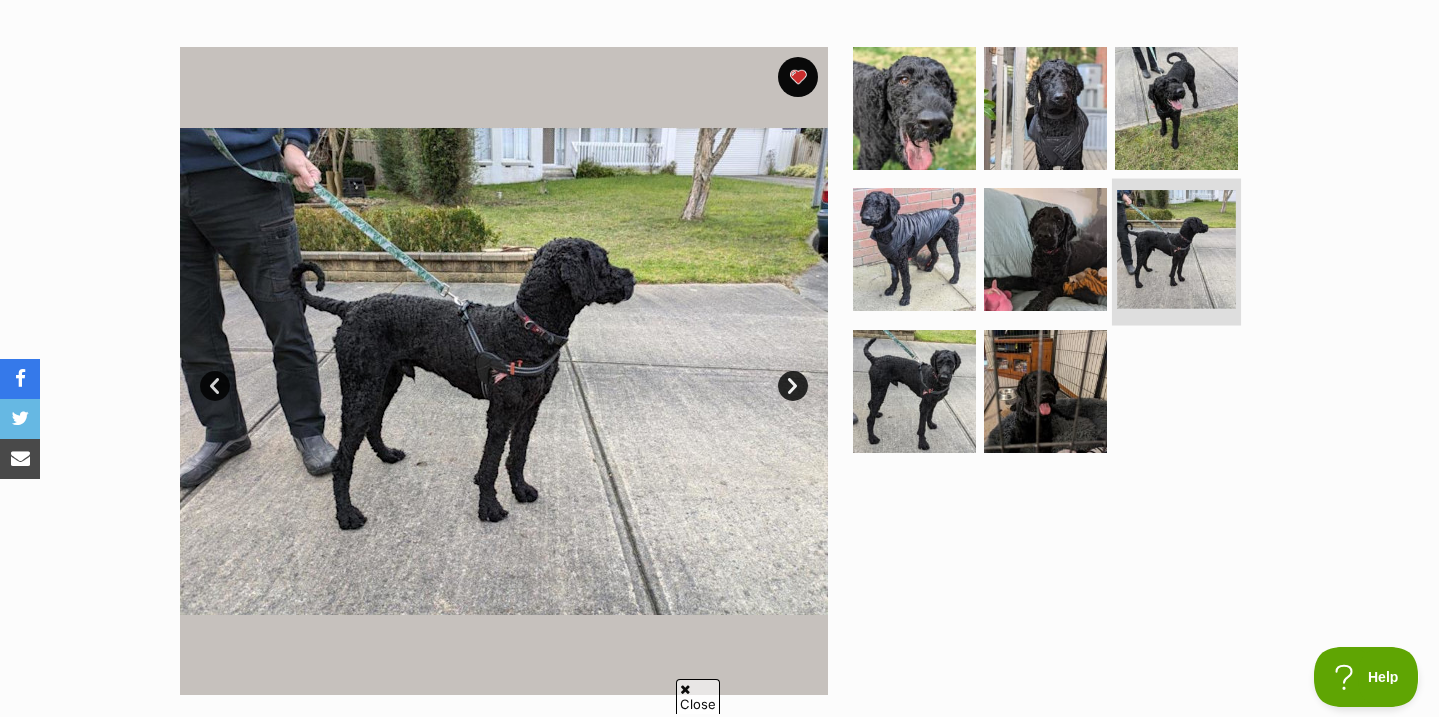 click at bounding box center [1176, 249] 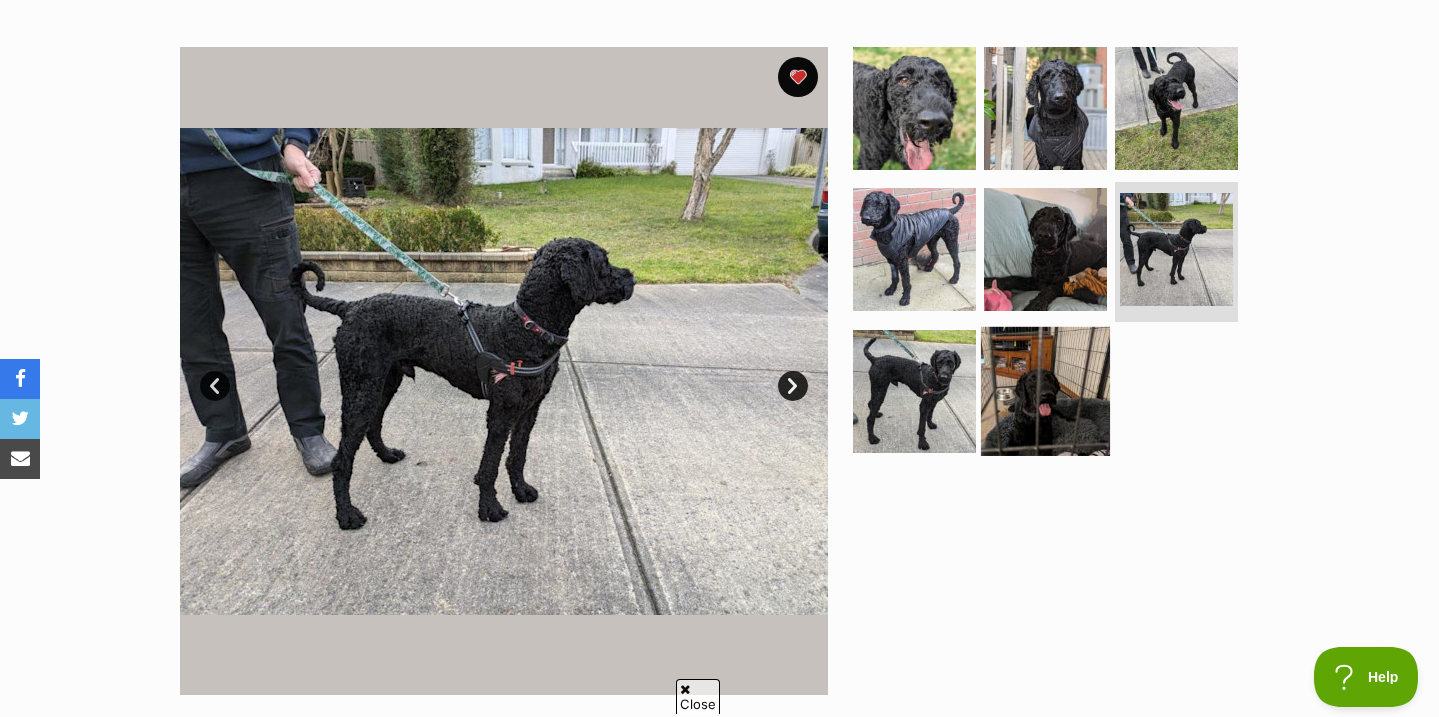 click at bounding box center [1045, 391] 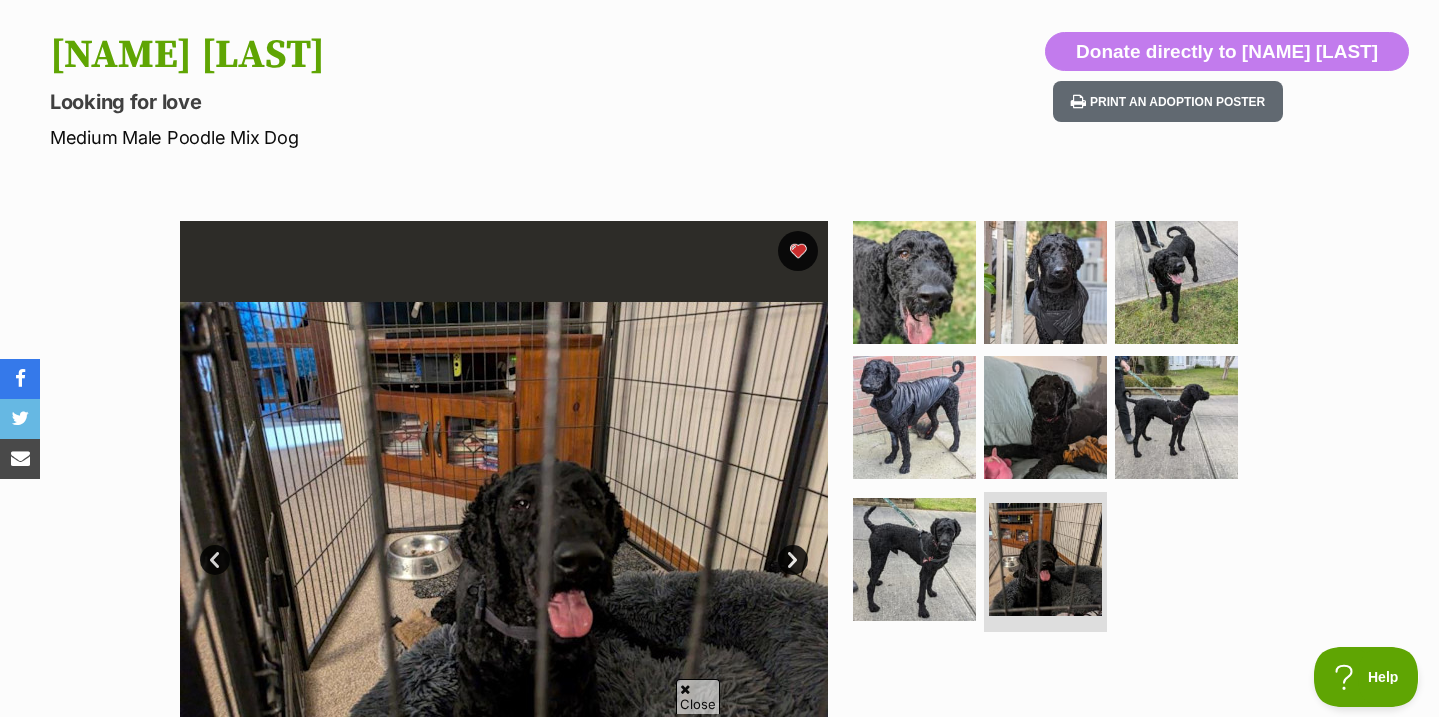 scroll, scrollTop: 152, scrollLeft: 0, axis: vertical 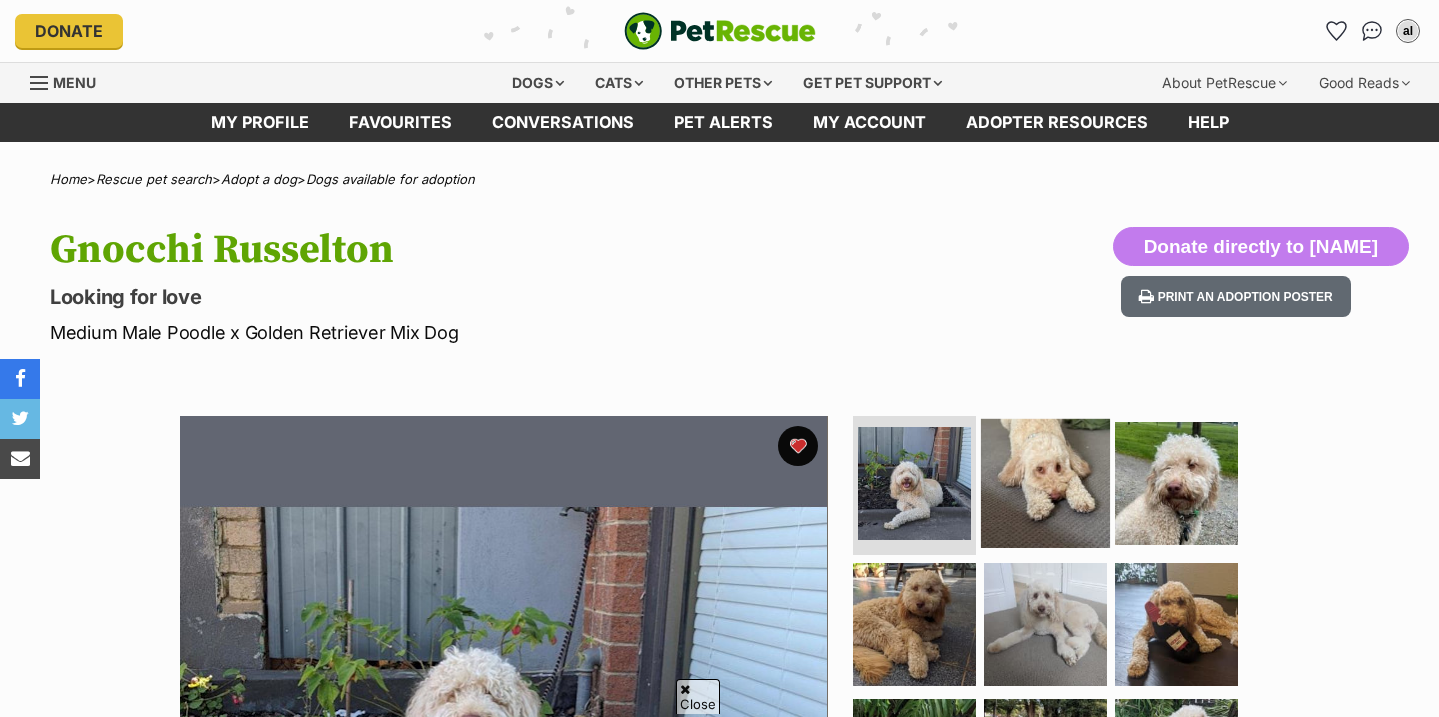 click at bounding box center [1045, 482] 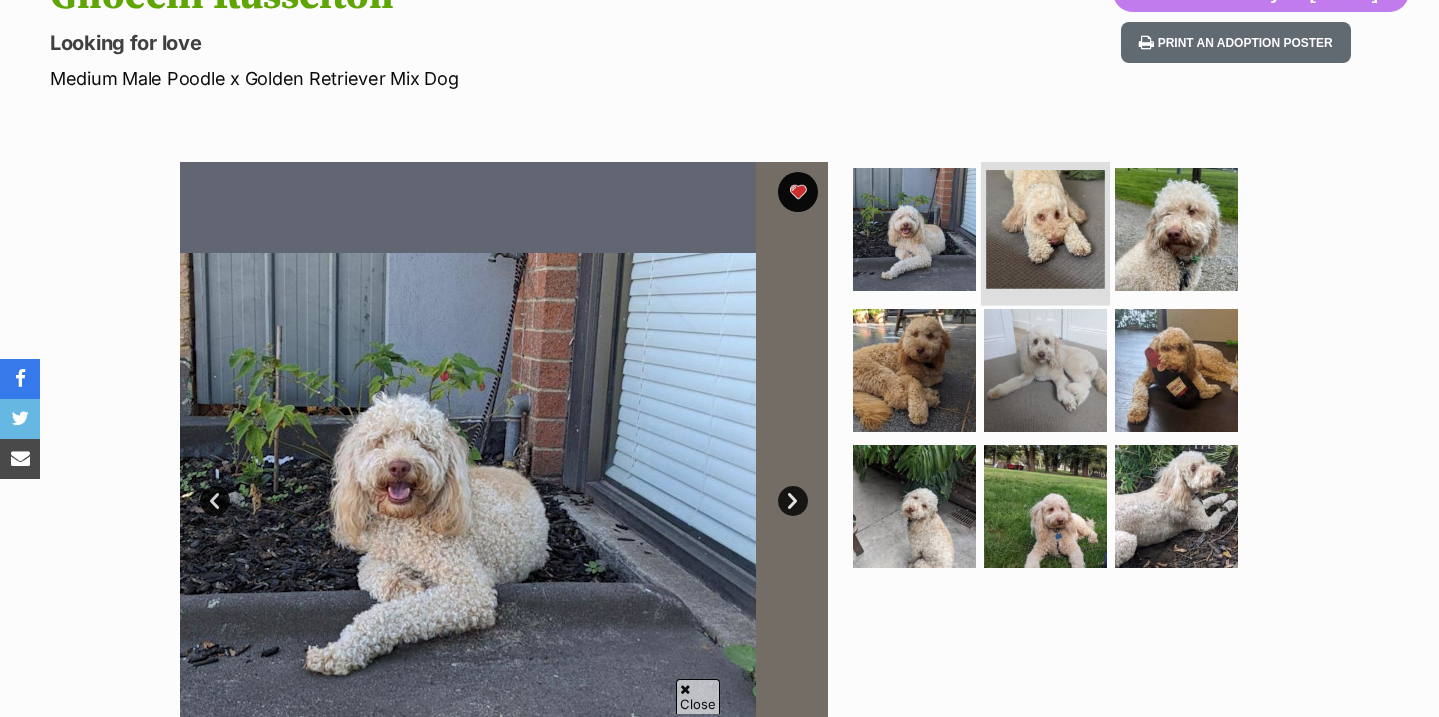 scroll, scrollTop: 254, scrollLeft: 0, axis: vertical 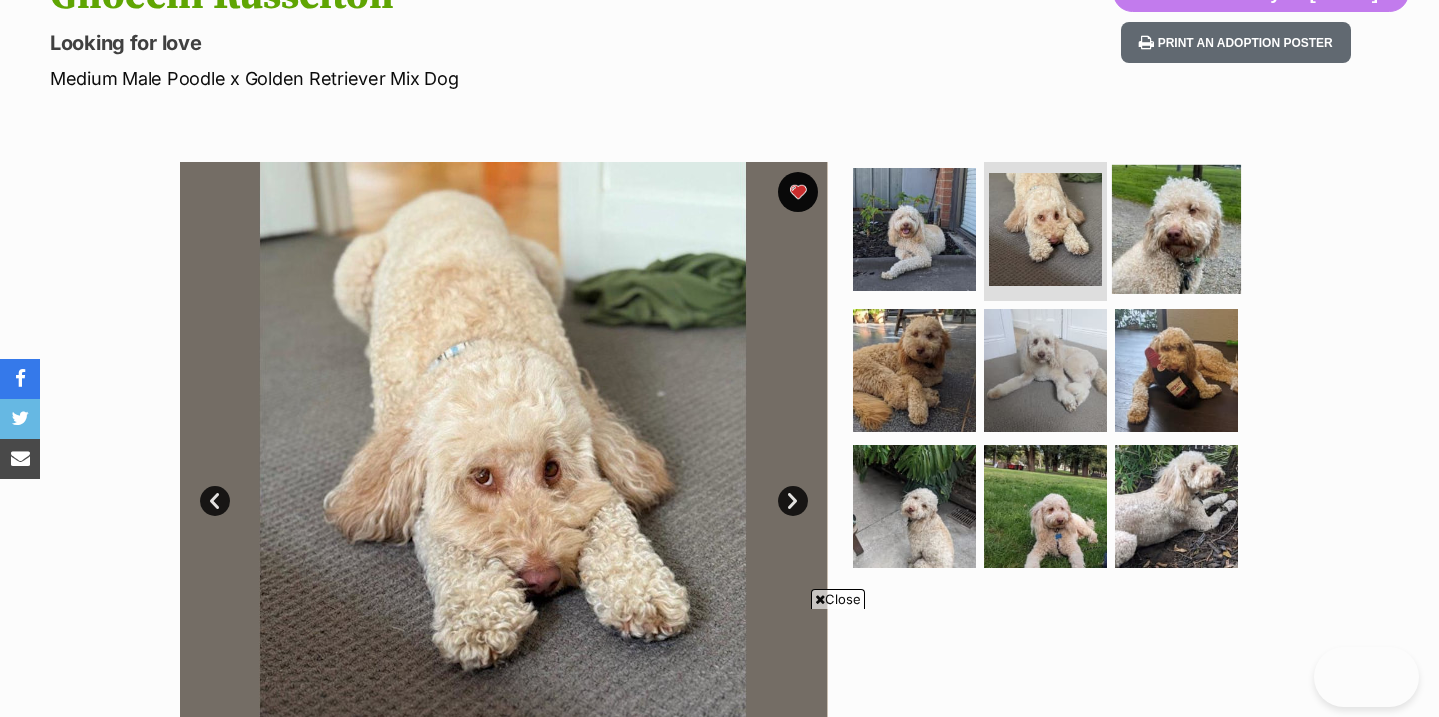 click at bounding box center [1176, 228] 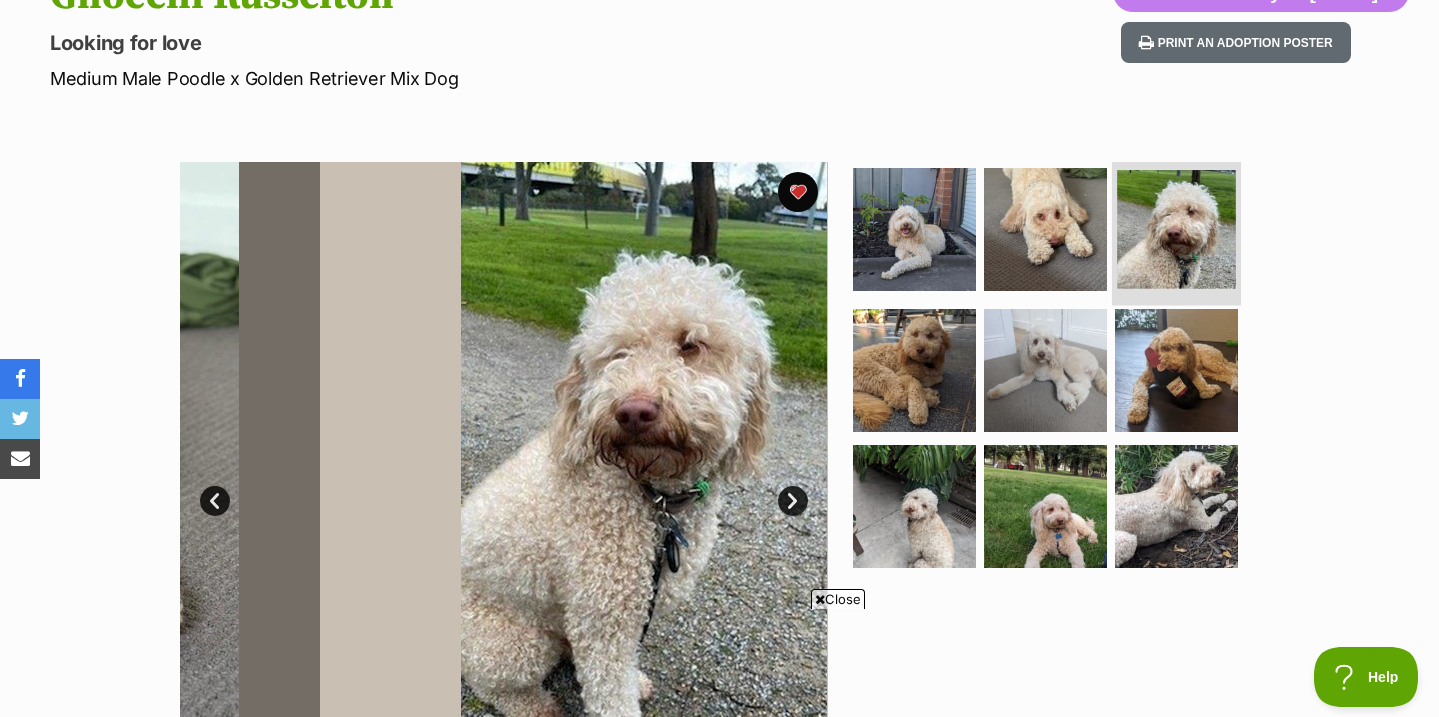 scroll, scrollTop: 0, scrollLeft: 0, axis: both 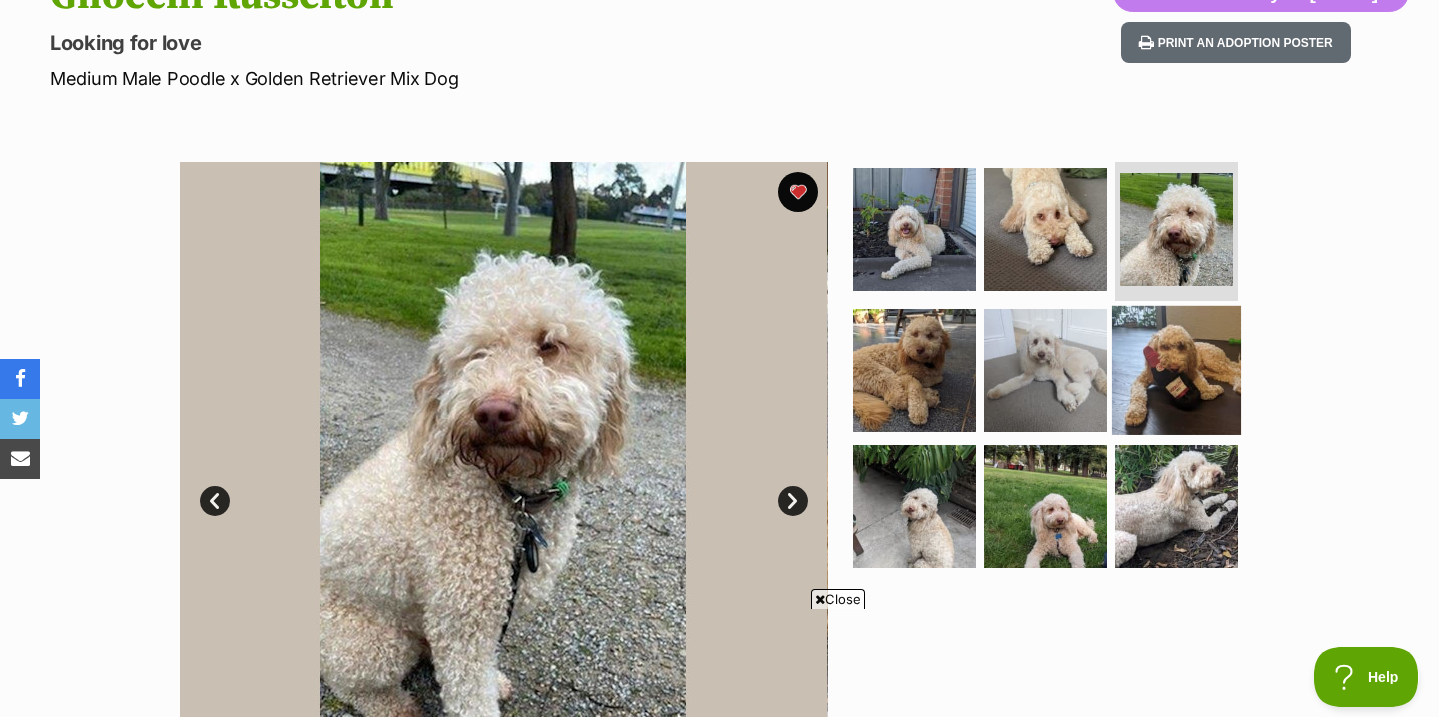 click at bounding box center (1176, 370) 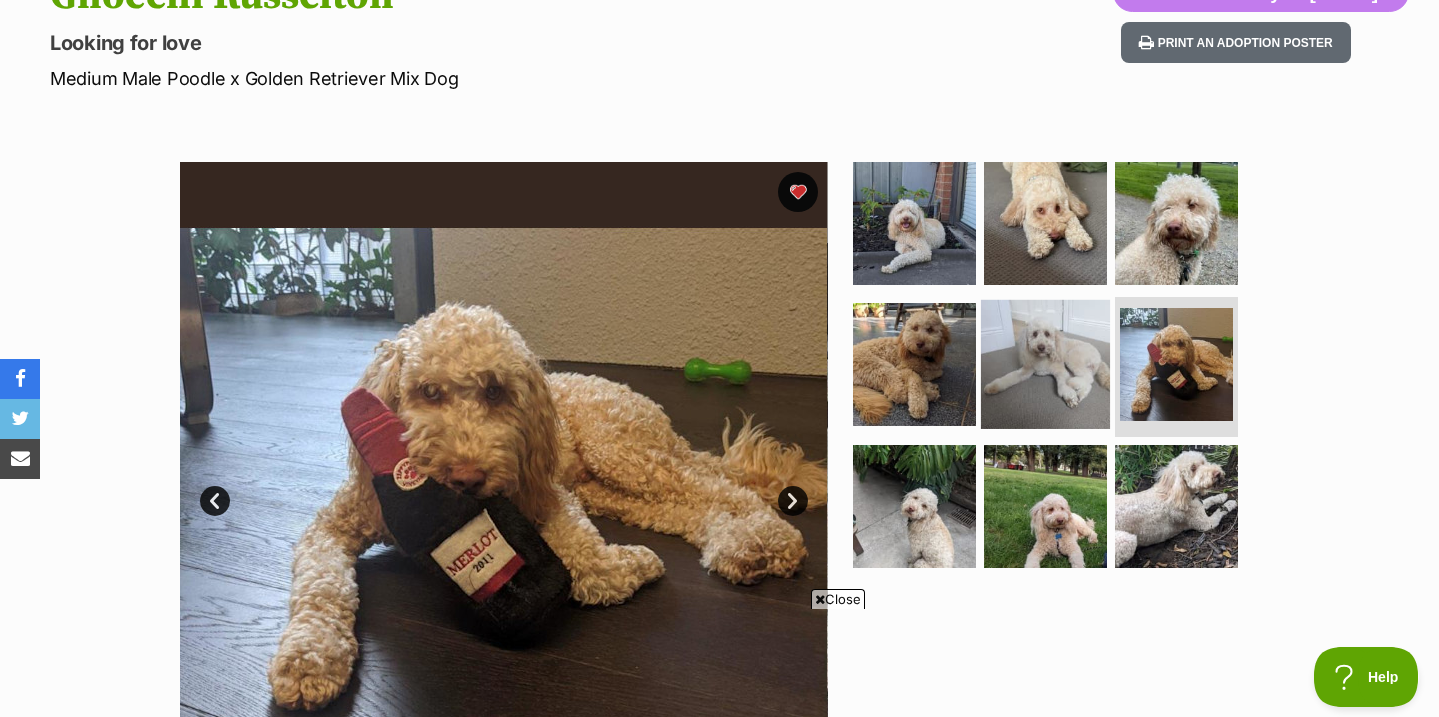 click at bounding box center (1045, 364) 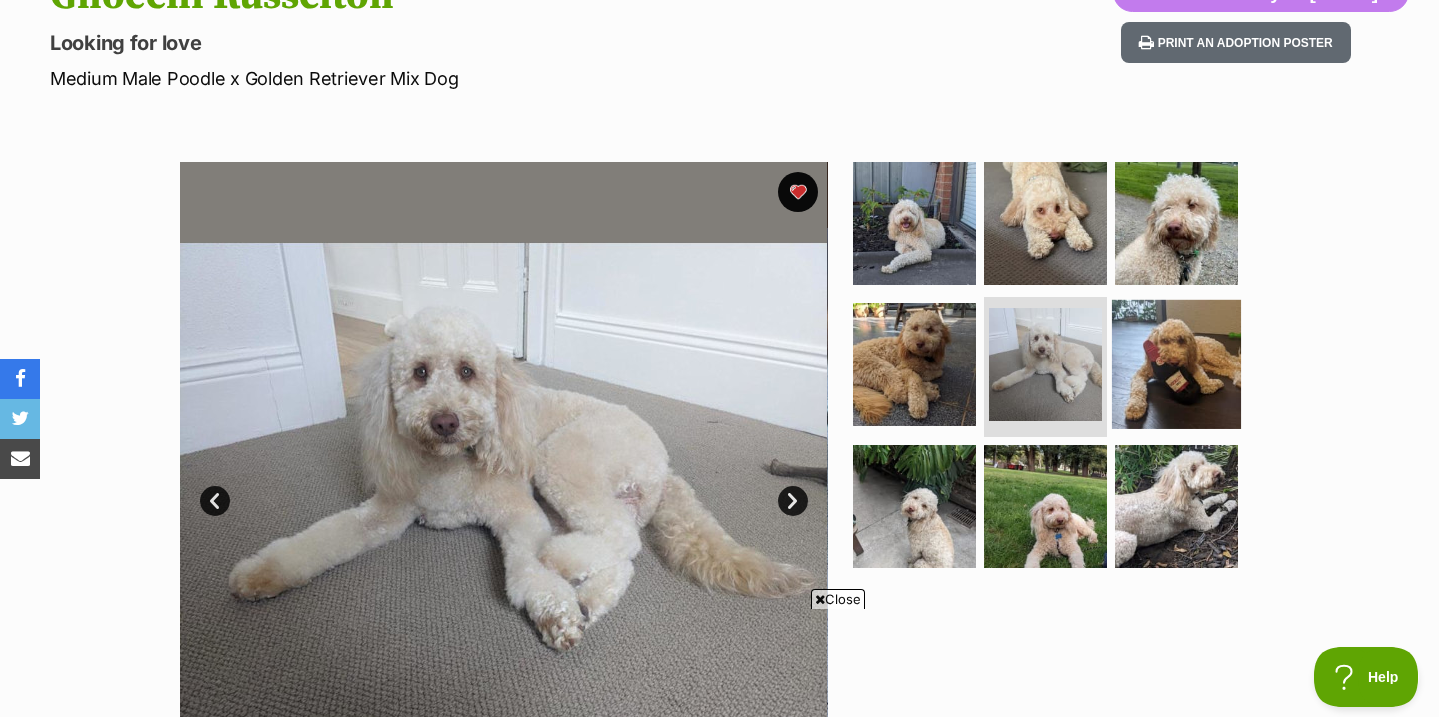 click at bounding box center (1176, 364) 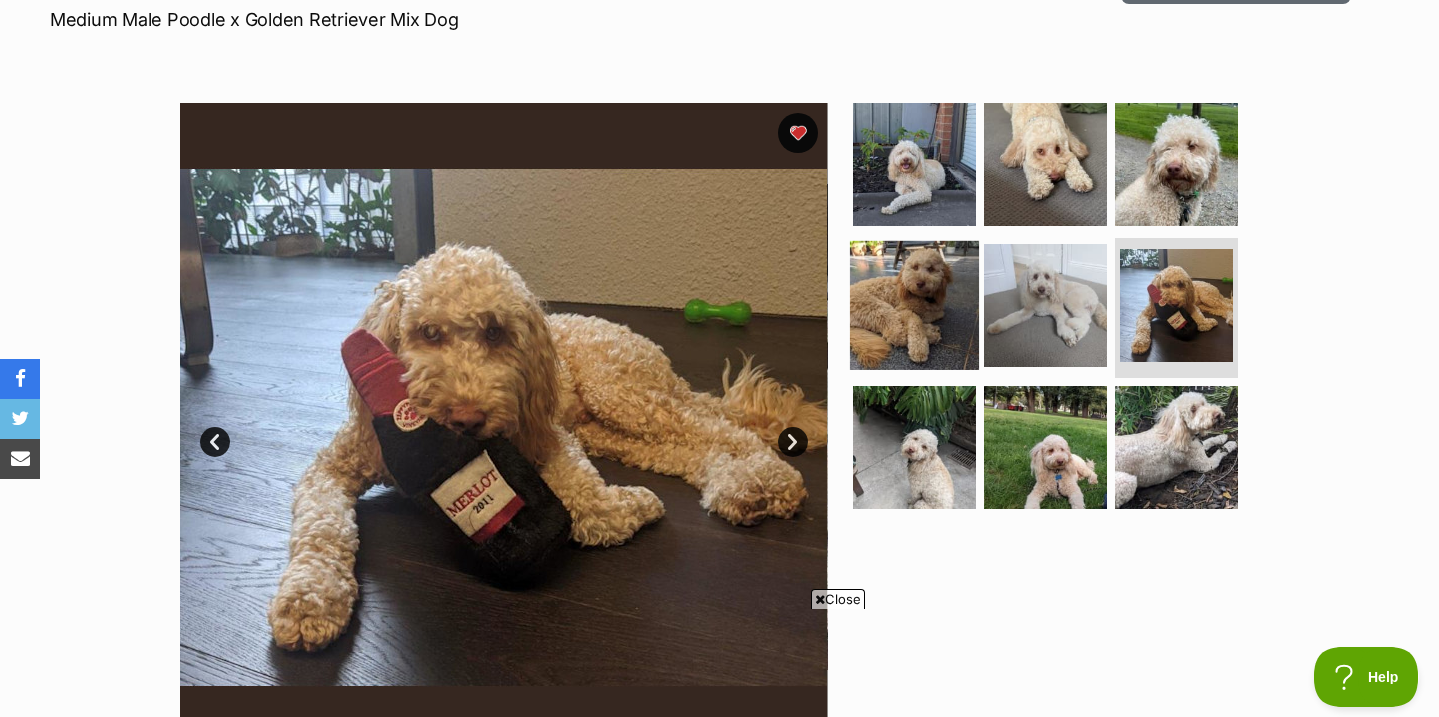 scroll, scrollTop: 325, scrollLeft: 0, axis: vertical 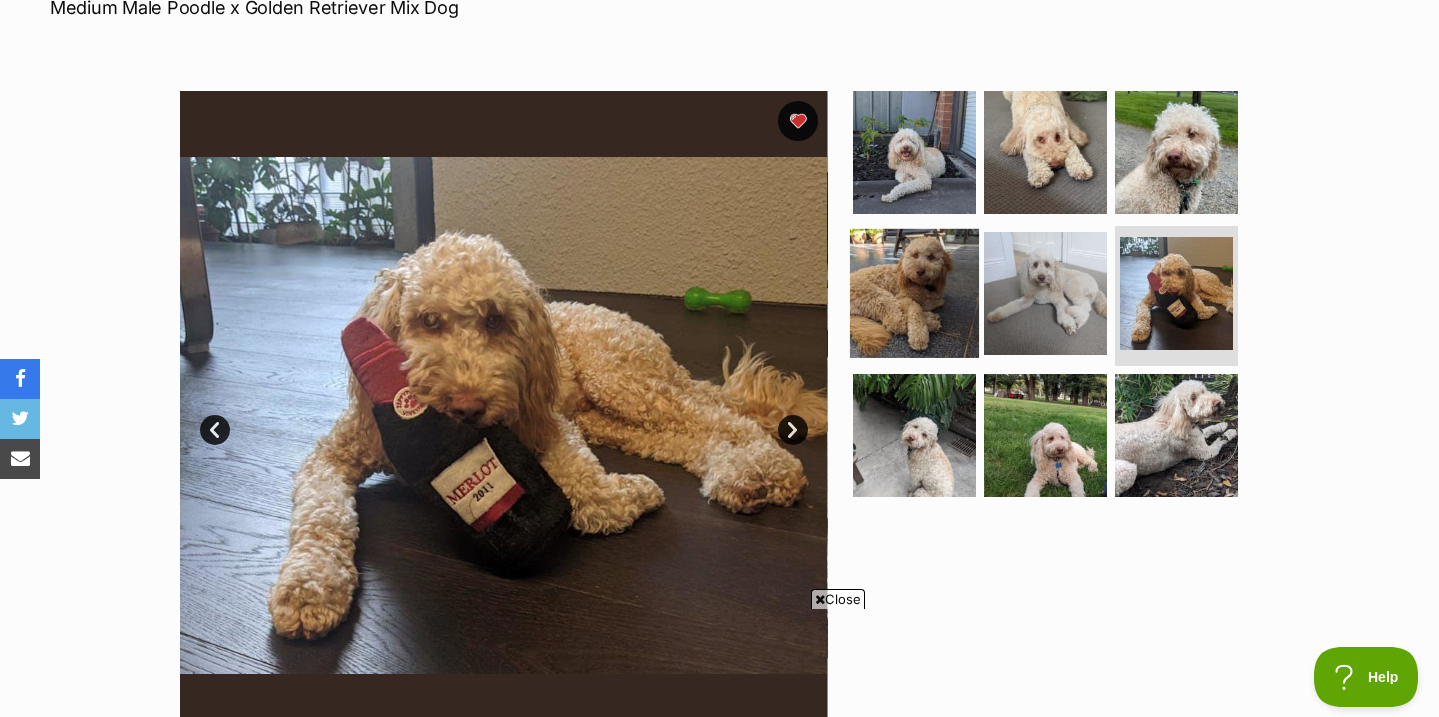 click at bounding box center (914, 293) 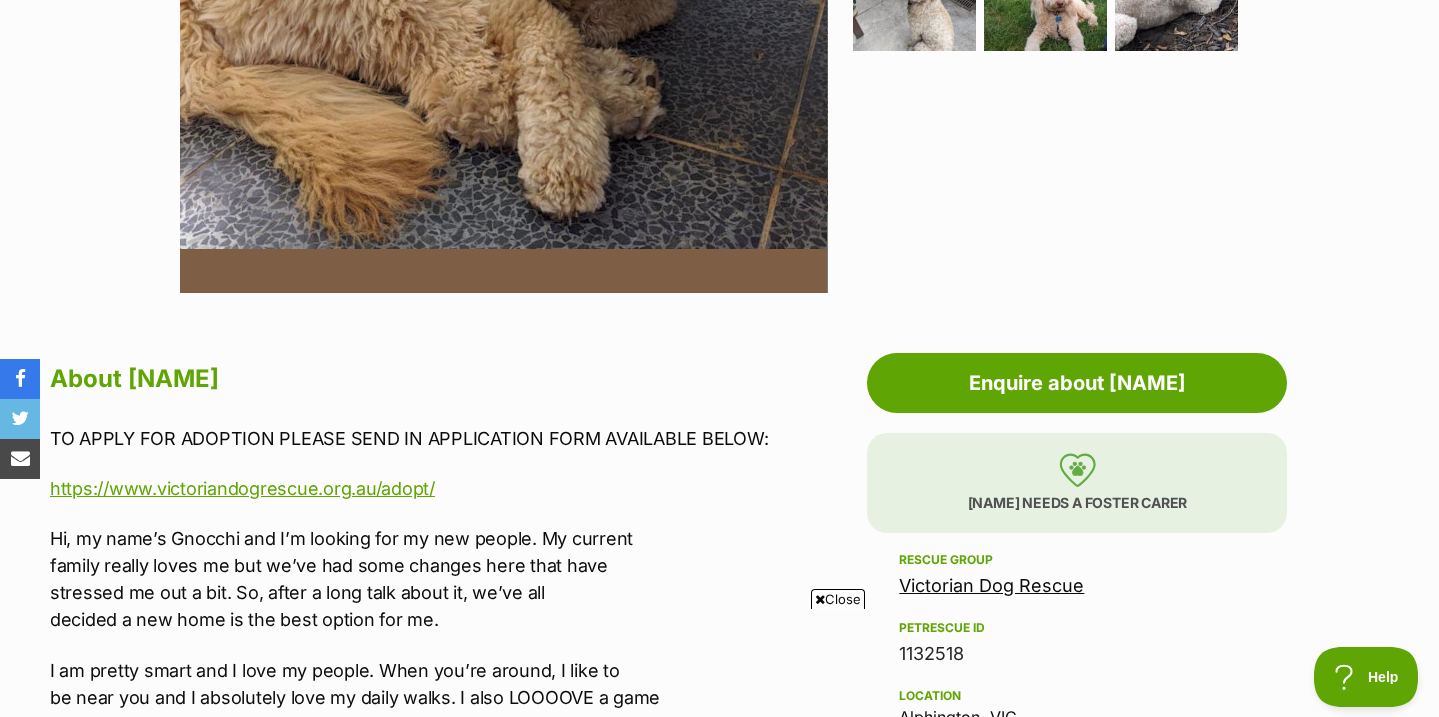 scroll, scrollTop: 445, scrollLeft: 0, axis: vertical 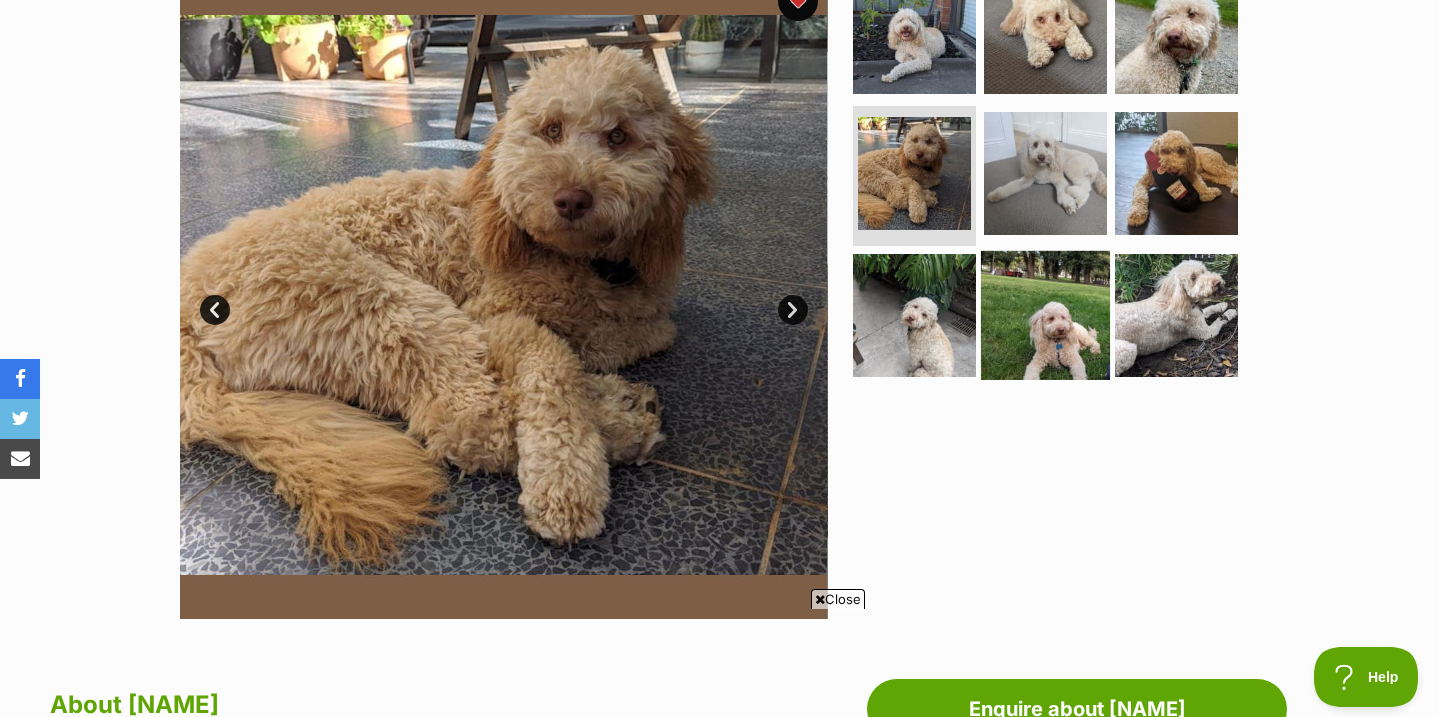 click at bounding box center [1045, 315] 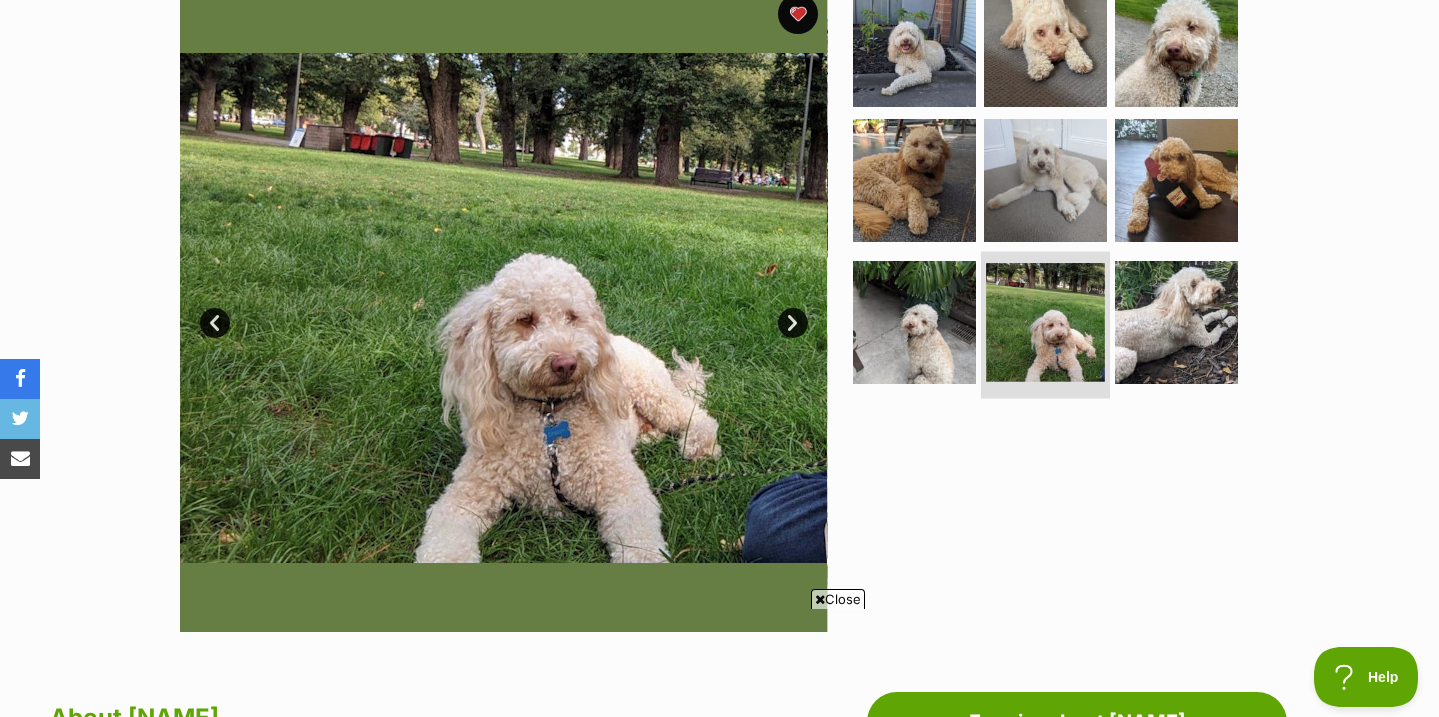 scroll, scrollTop: 413, scrollLeft: 0, axis: vertical 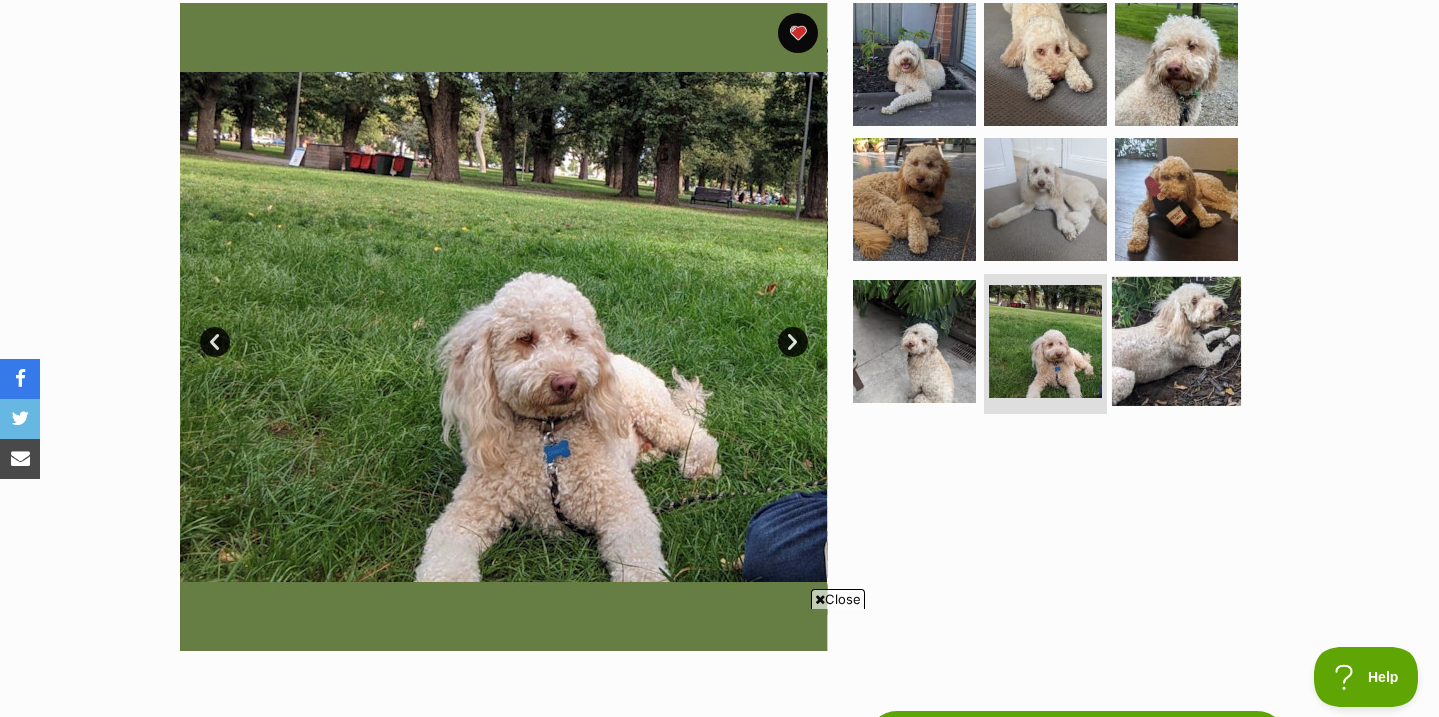 click at bounding box center (1176, 341) 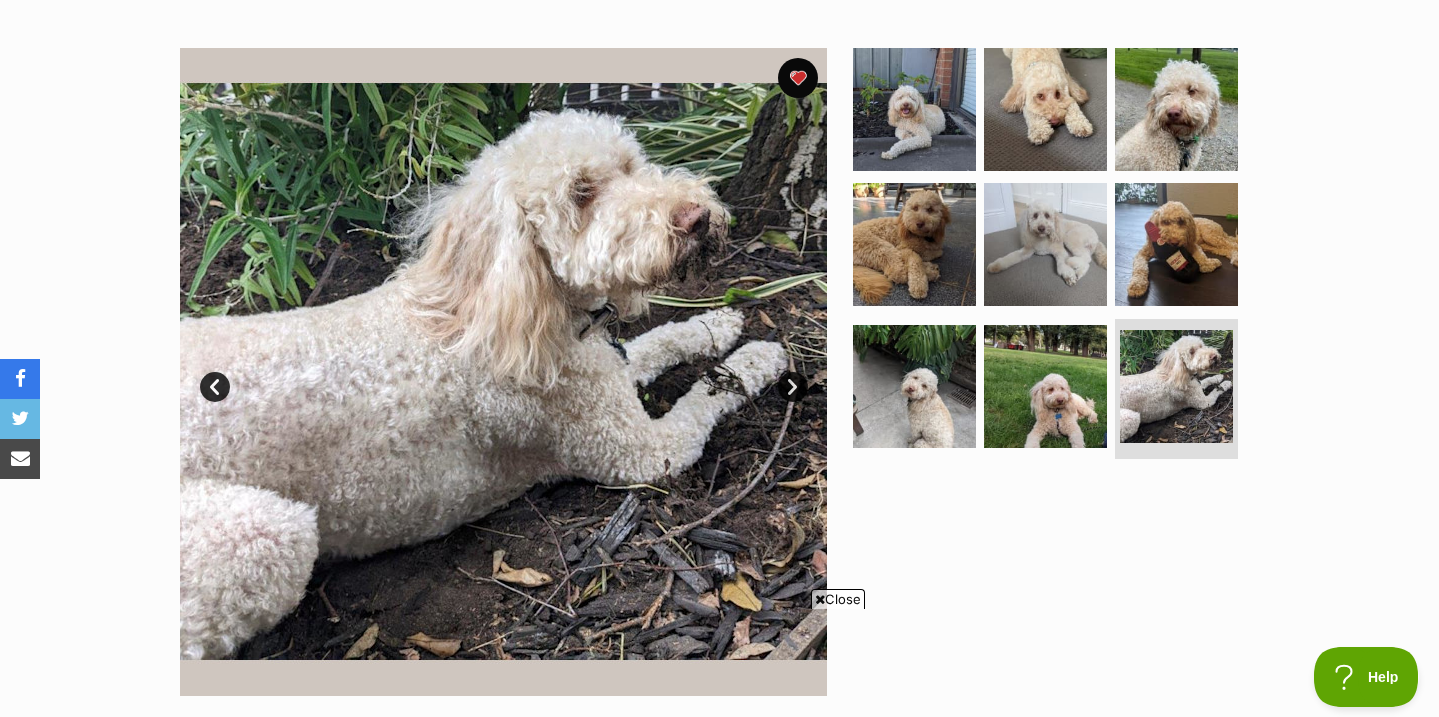 scroll, scrollTop: 353, scrollLeft: 0, axis: vertical 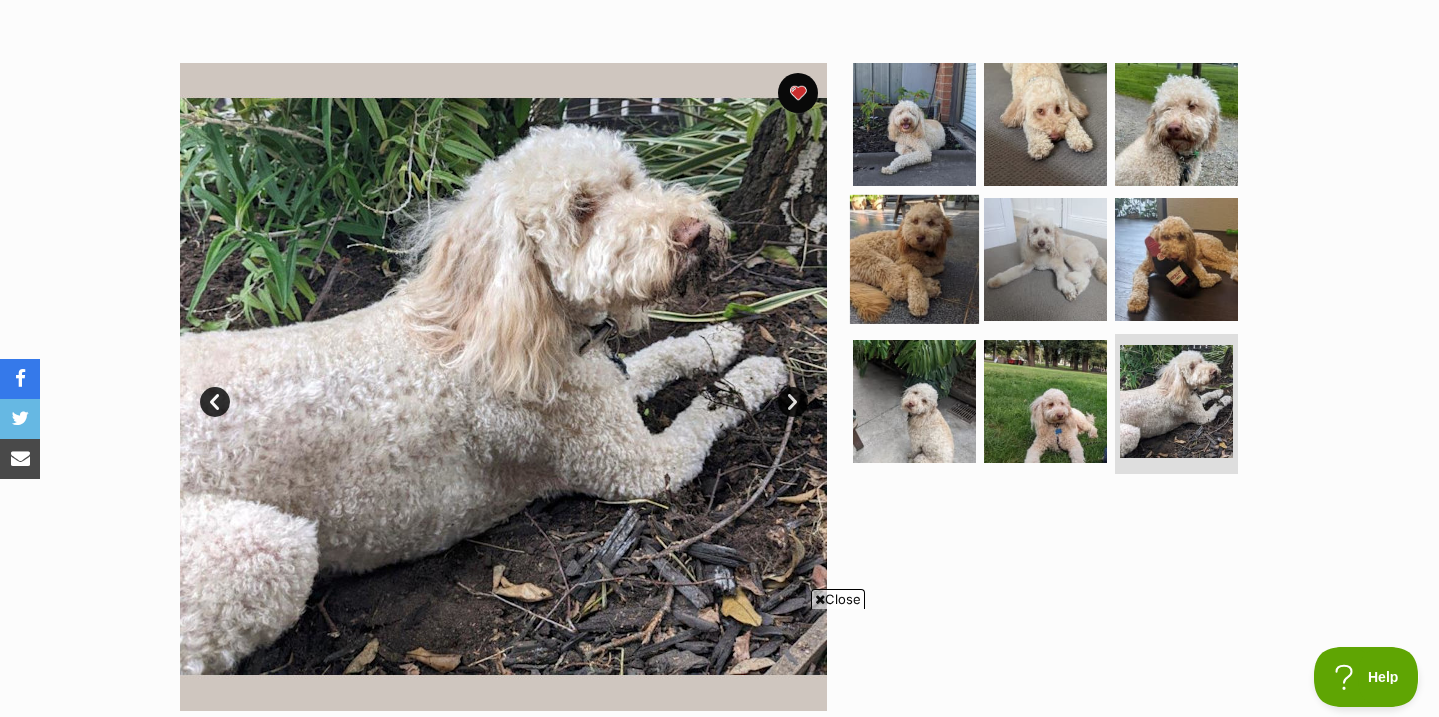 click at bounding box center [914, 259] 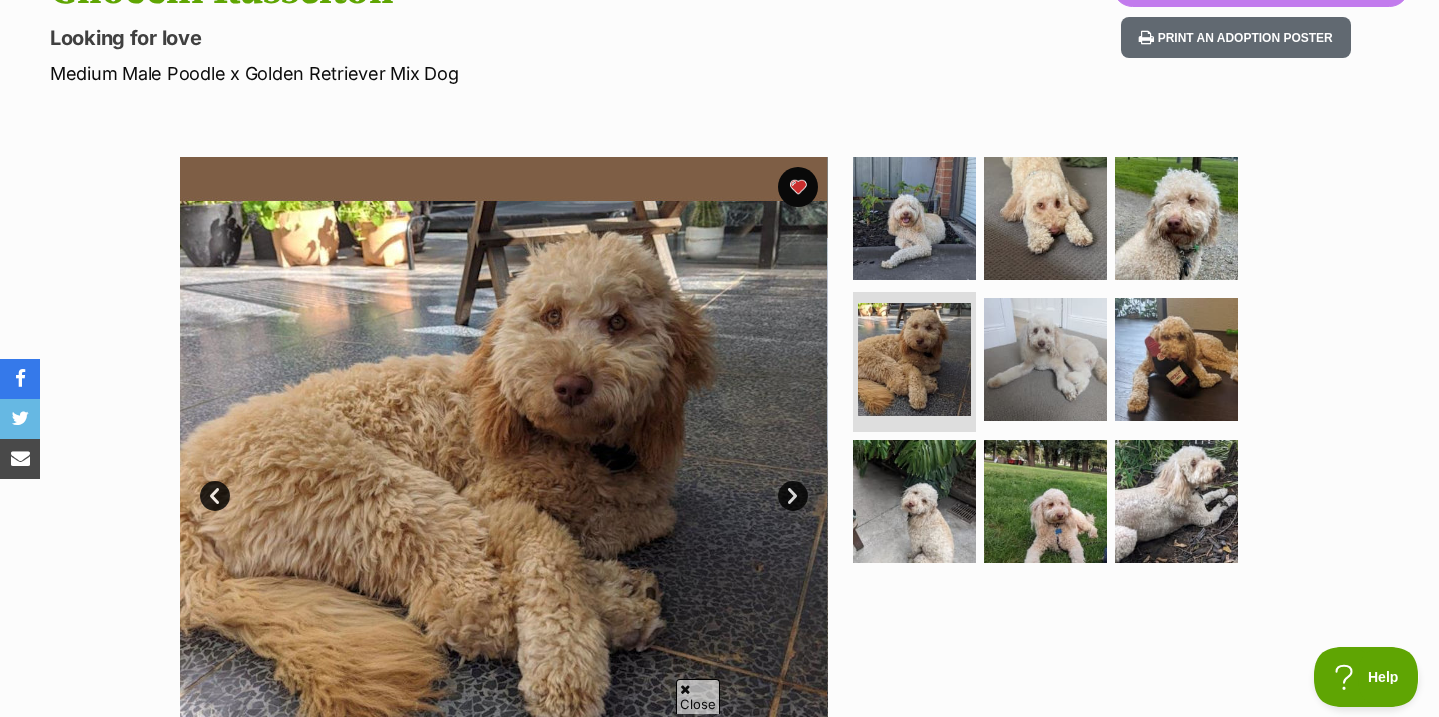 scroll, scrollTop: 263, scrollLeft: 0, axis: vertical 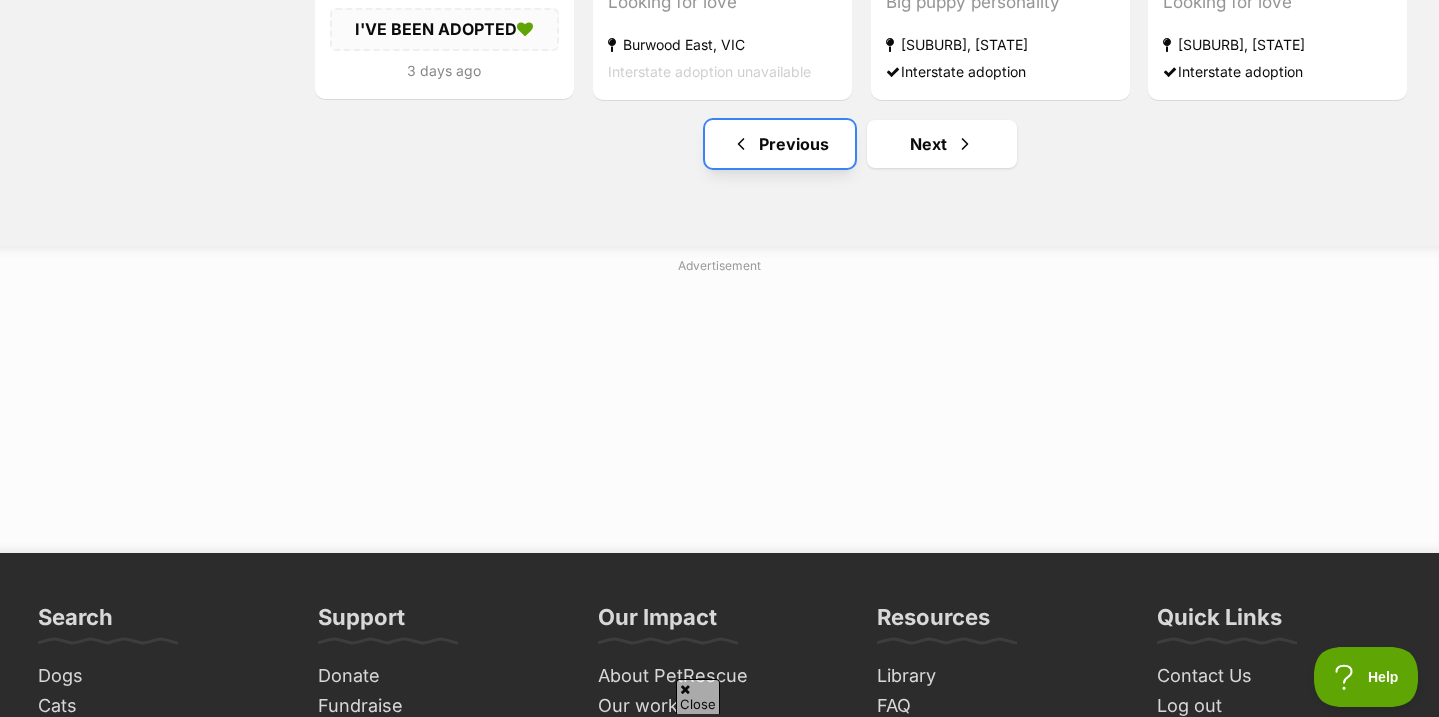 click on "Previous" at bounding box center (780, 144) 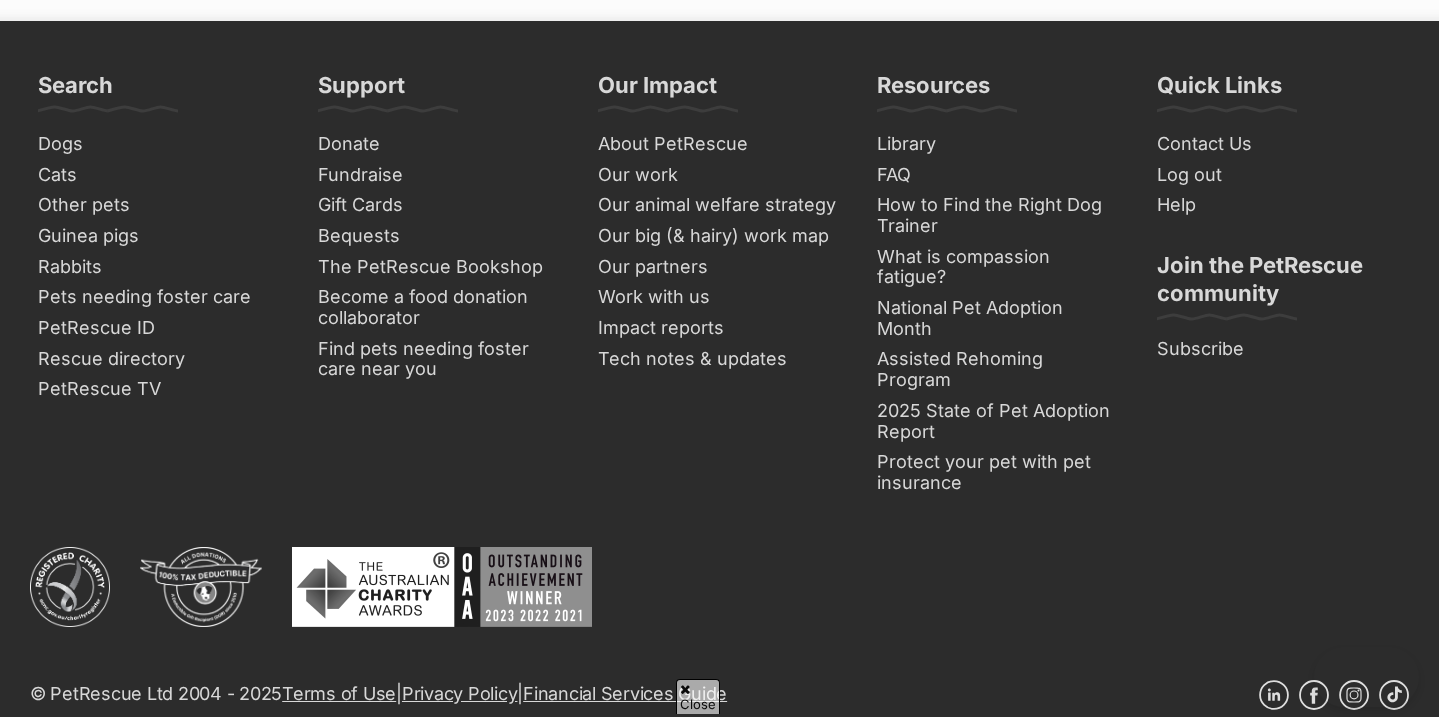 scroll, scrollTop: 0, scrollLeft: 0, axis: both 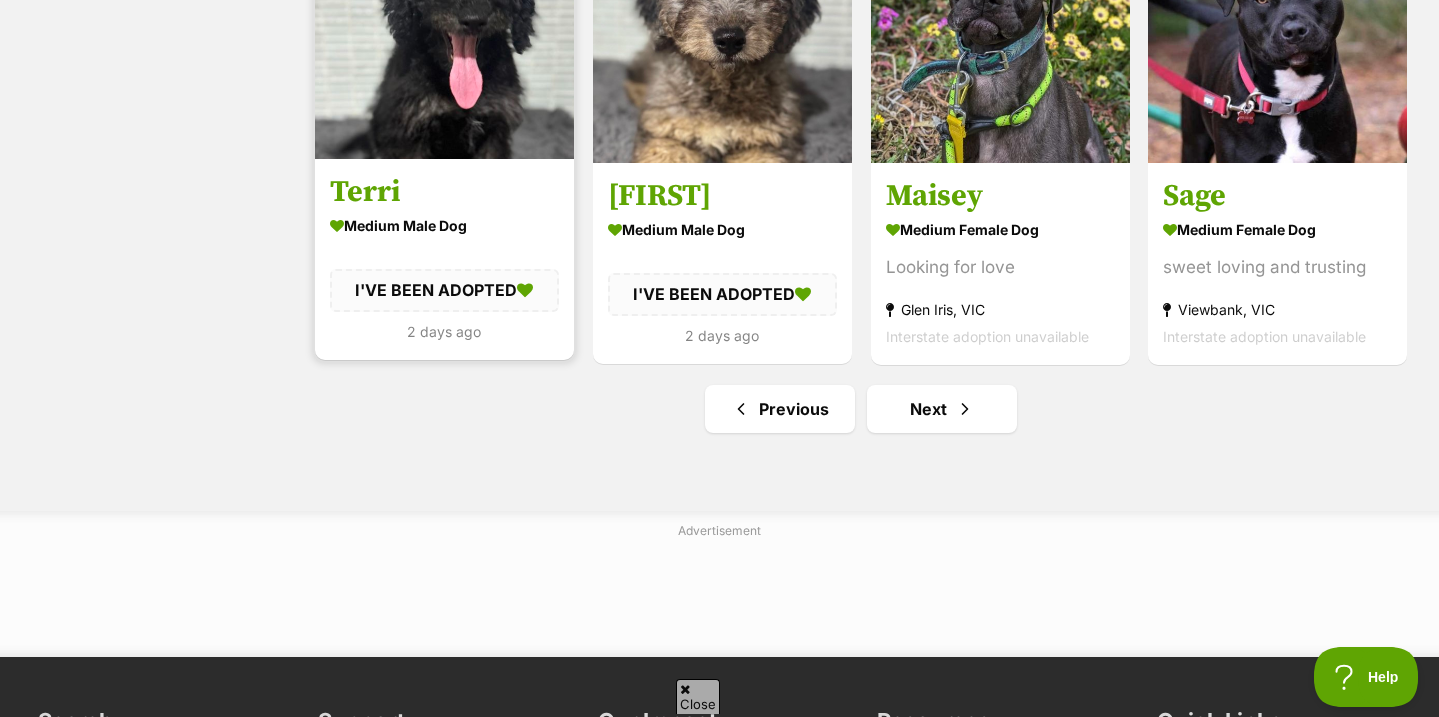 click on "Terri" at bounding box center [444, 192] 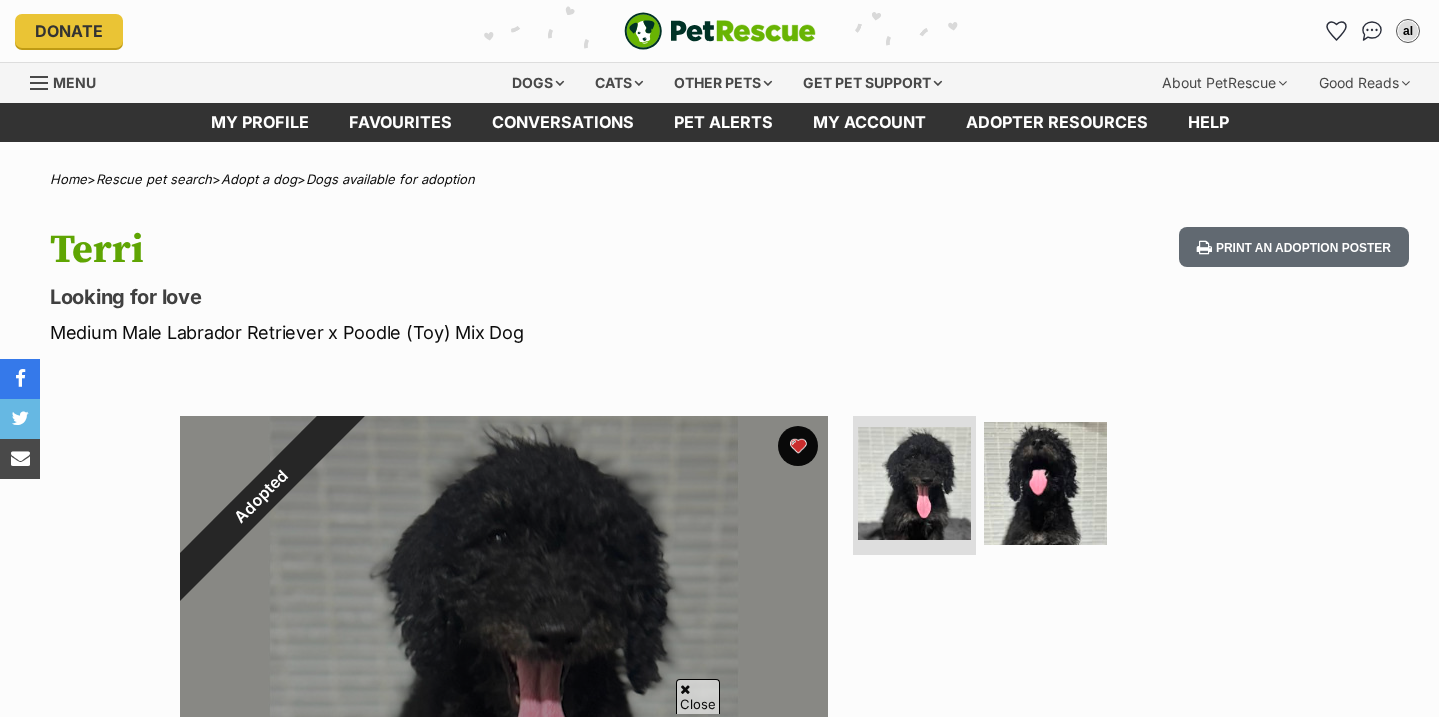 scroll, scrollTop: 129, scrollLeft: 0, axis: vertical 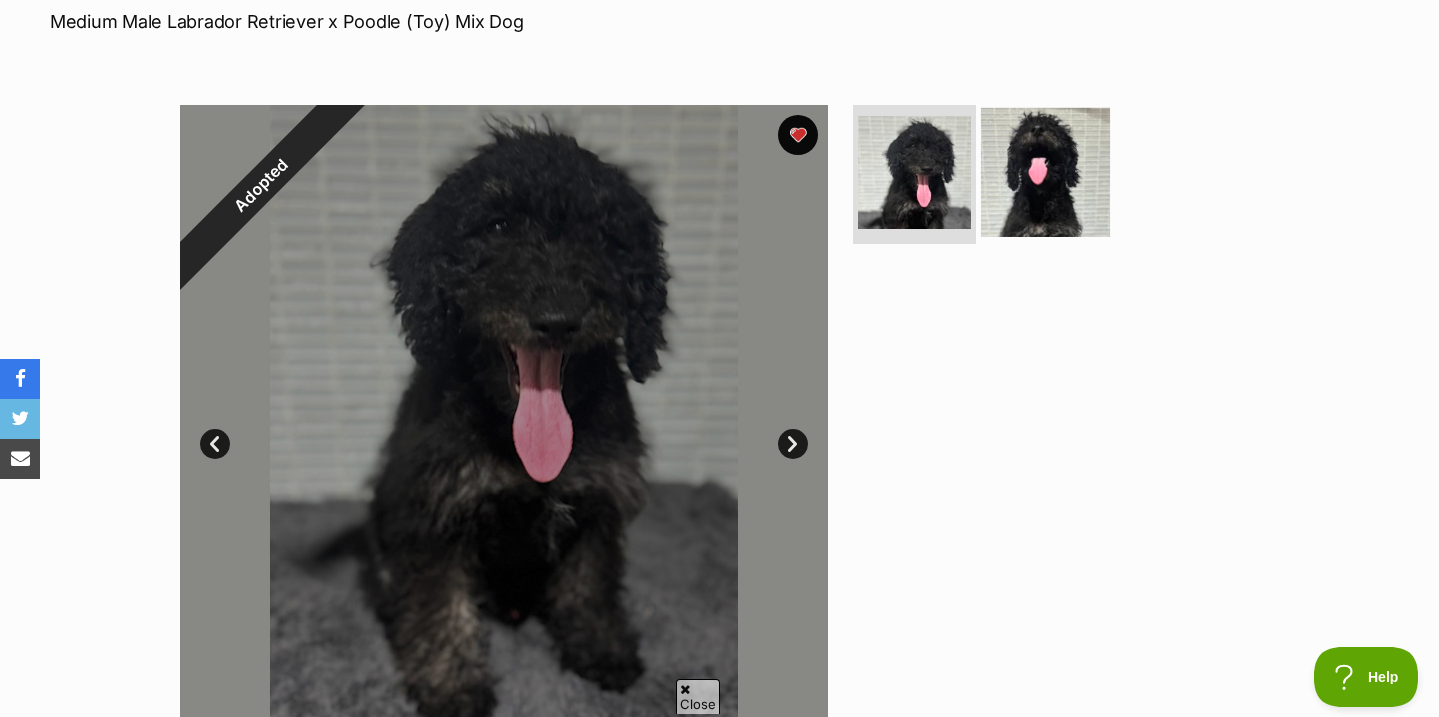 click at bounding box center [1045, 171] 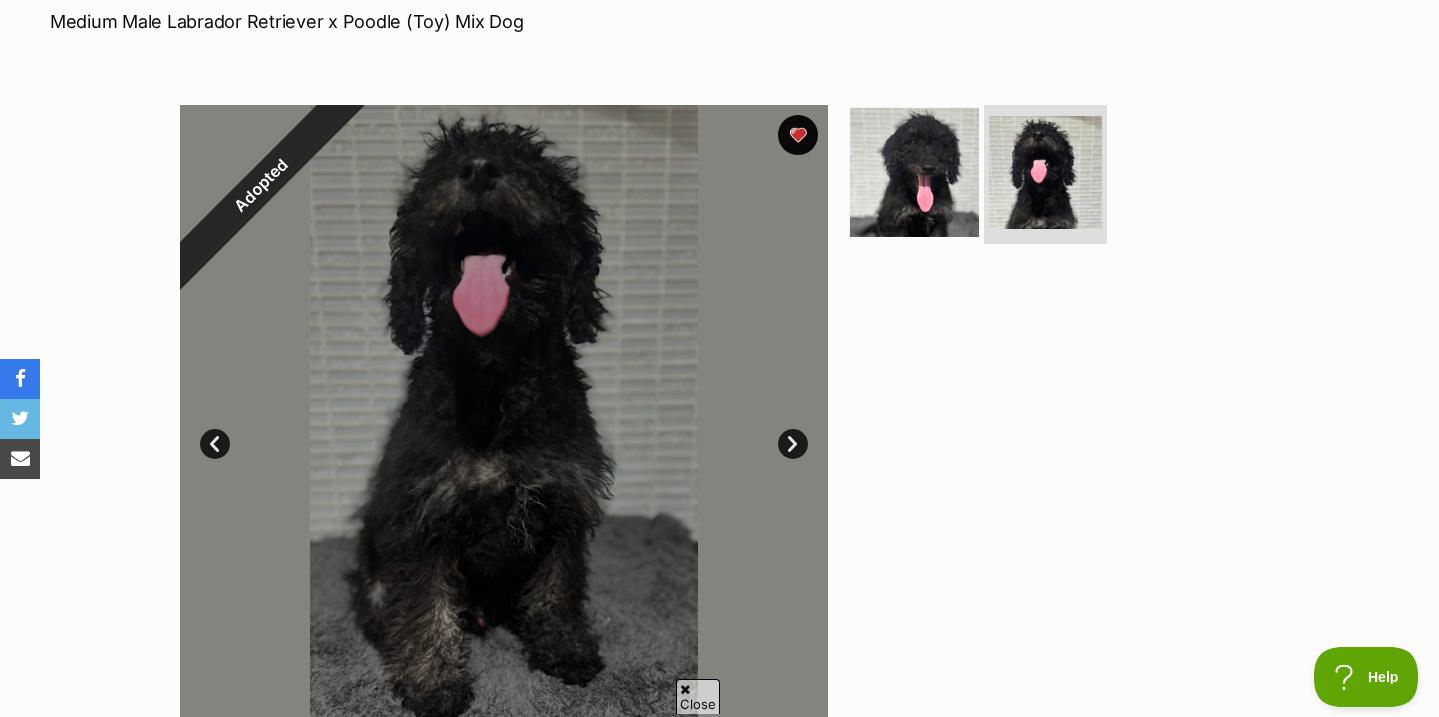 click at bounding box center (914, 171) 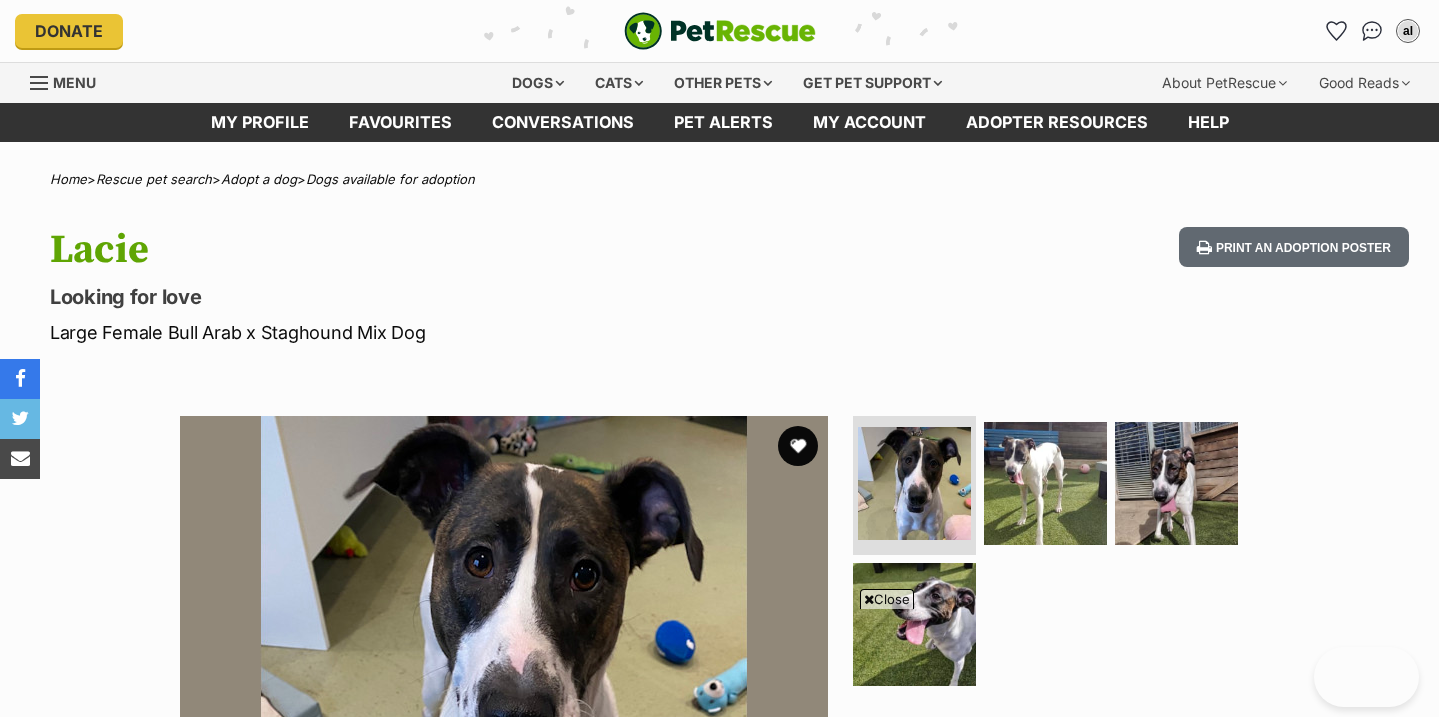 scroll, scrollTop: 217, scrollLeft: 0, axis: vertical 